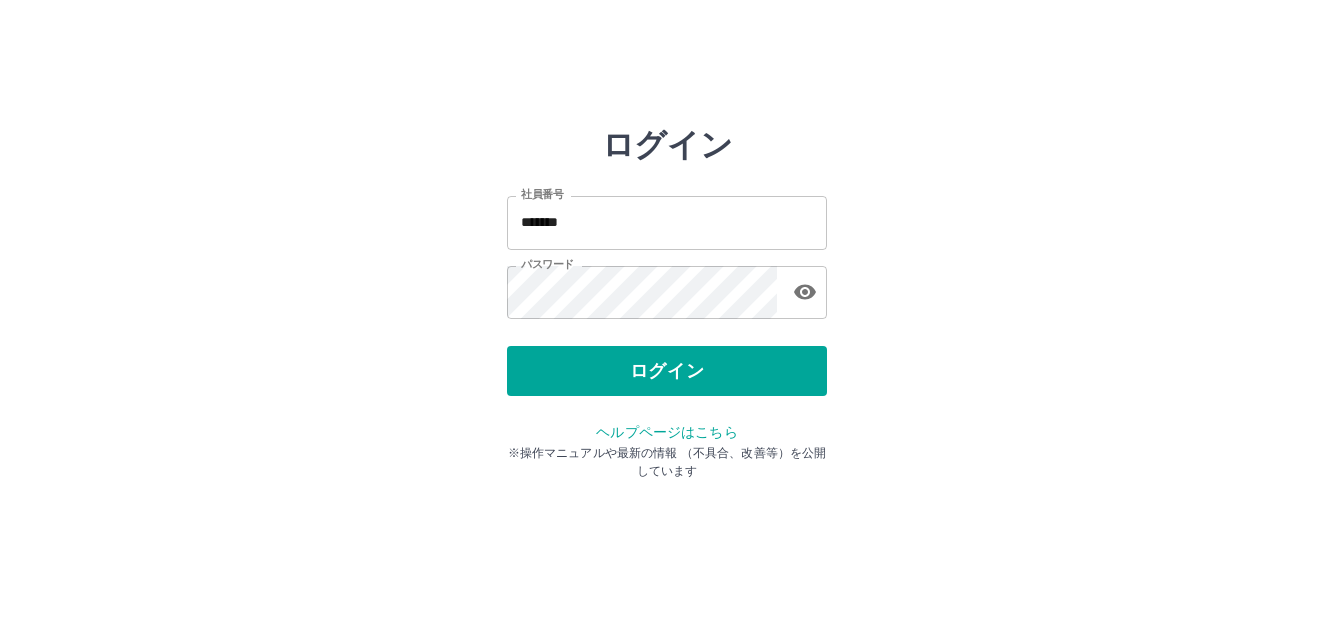scroll, scrollTop: 0, scrollLeft: 0, axis: both 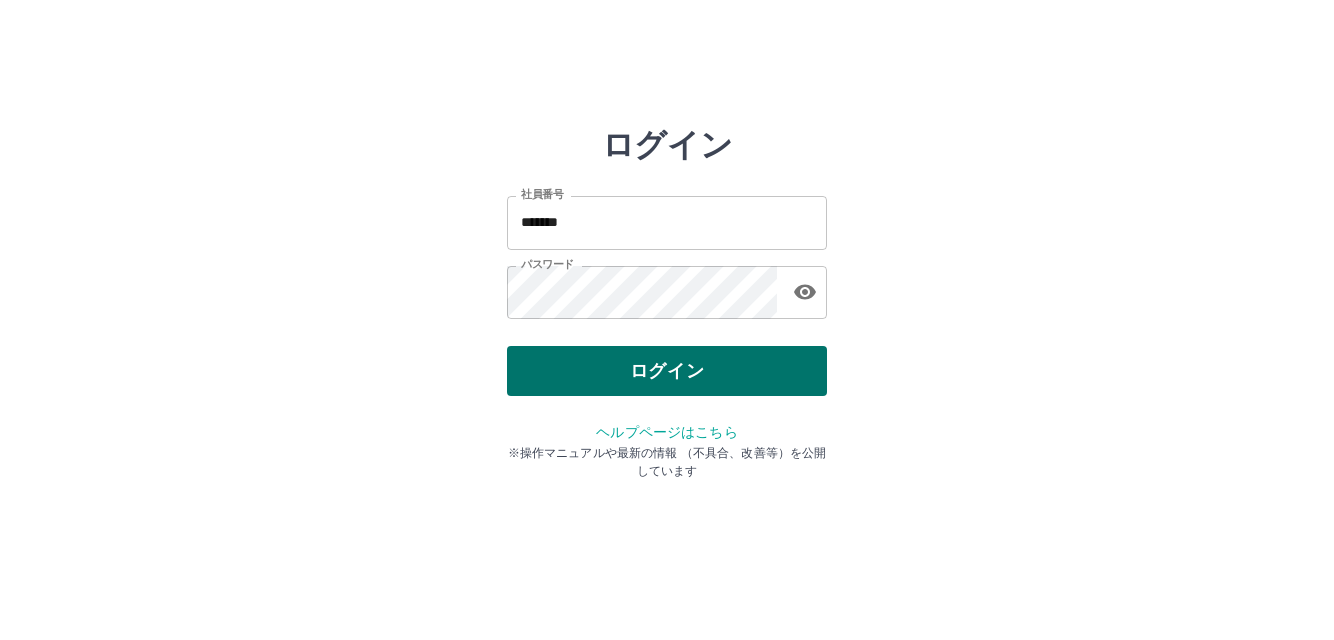click on "ログイン" at bounding box center [667, 371] 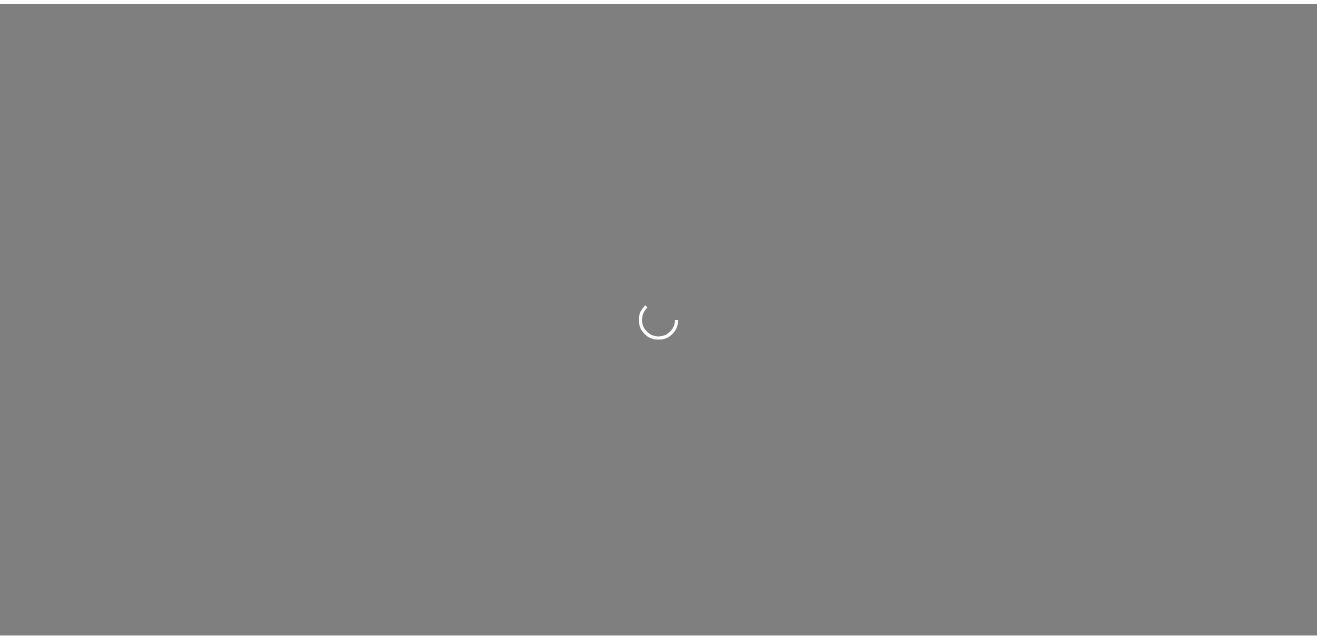 scroll, scrollTop: 0, scrollLeft: 0, axis: both 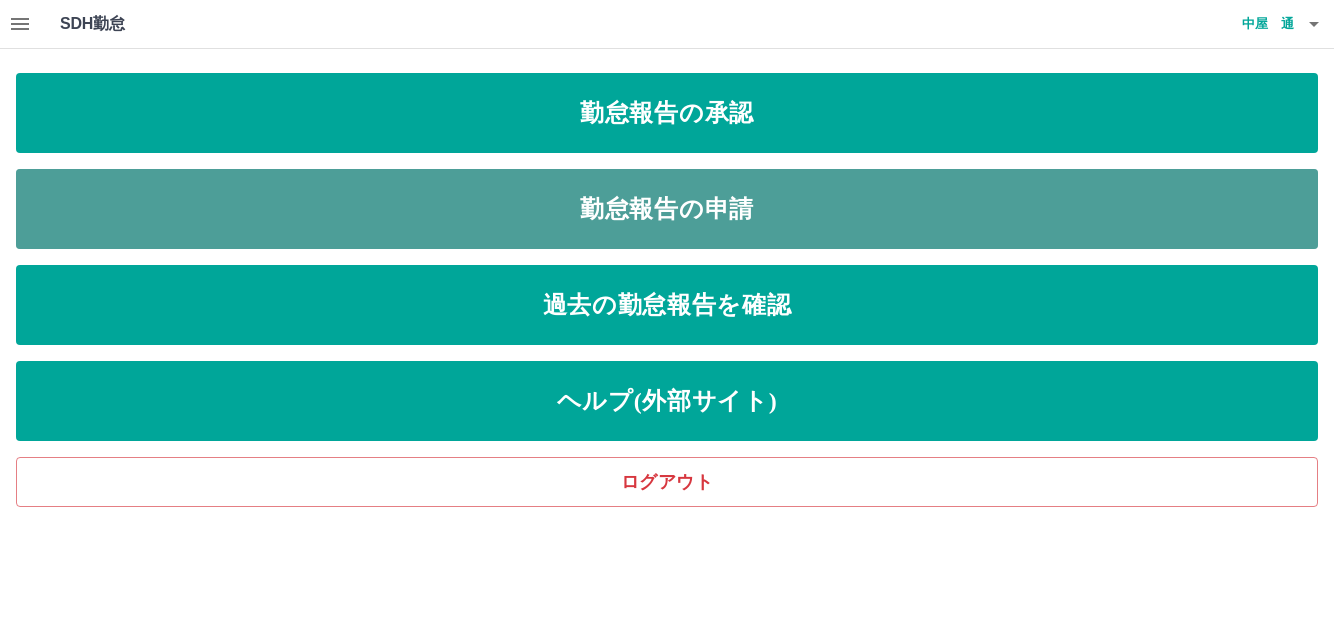 click on "勤怠報告の申請" at bounding box center (667, 209) 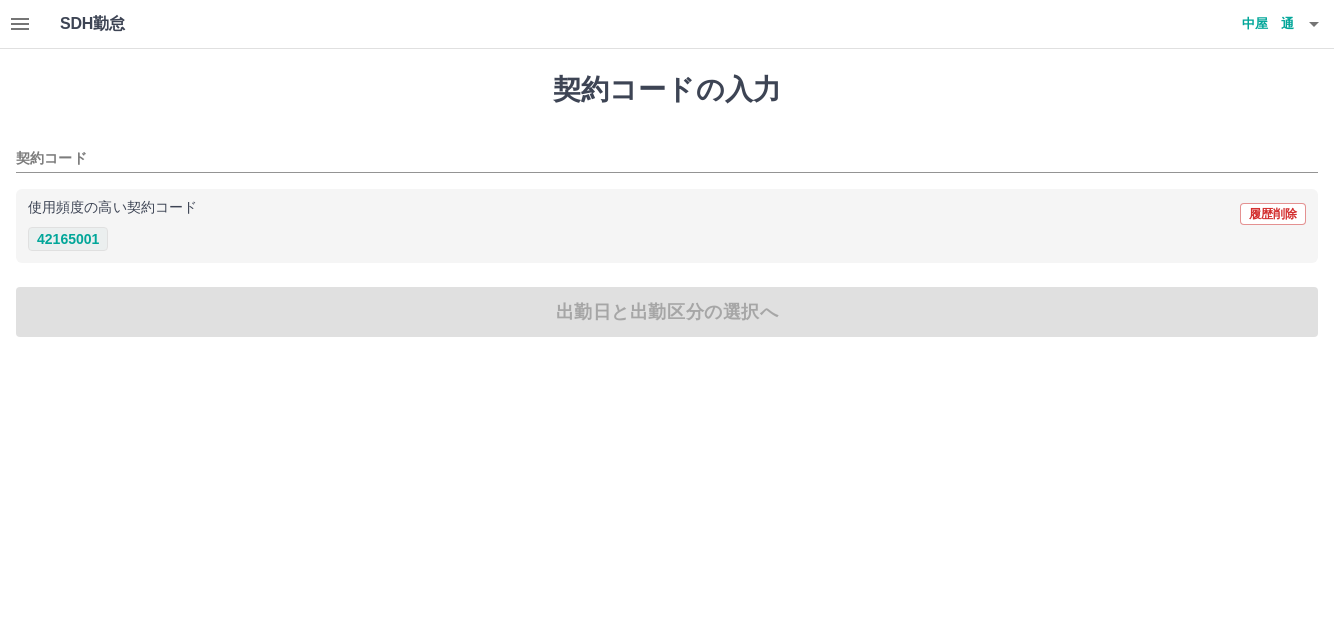 click on "42165001" at bounding box center [68, 239] 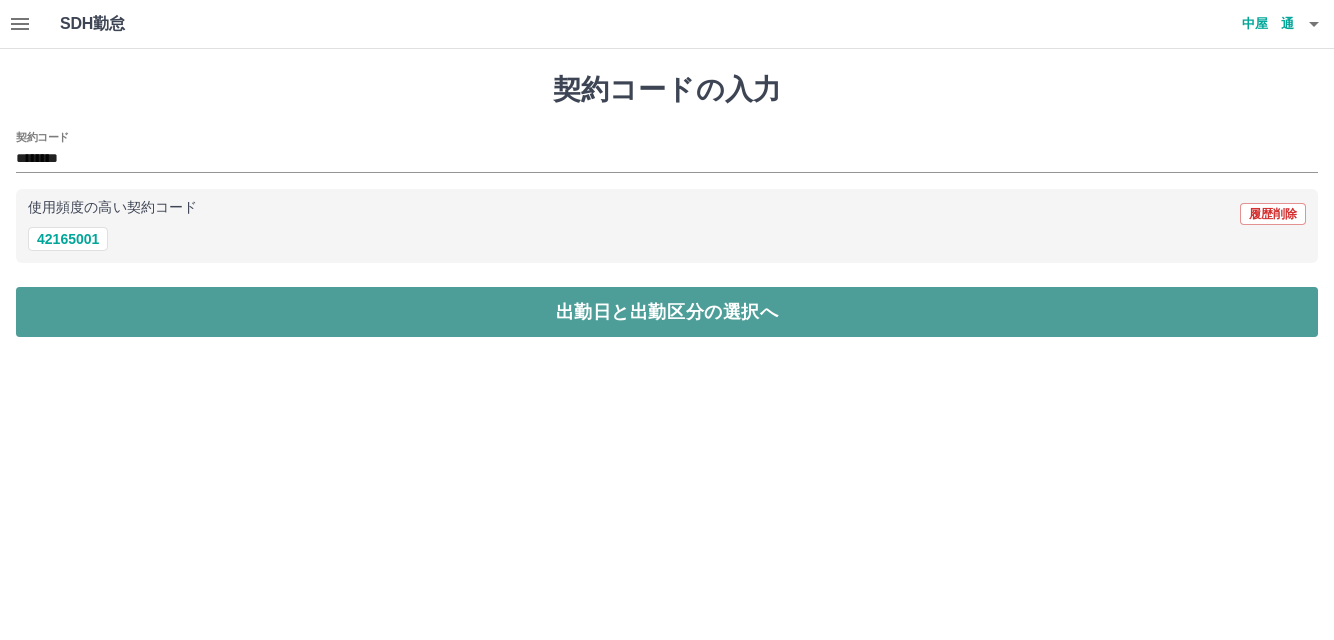 click on "出勤日と出勤区分の選択へ" at bounding box center [667, 312] 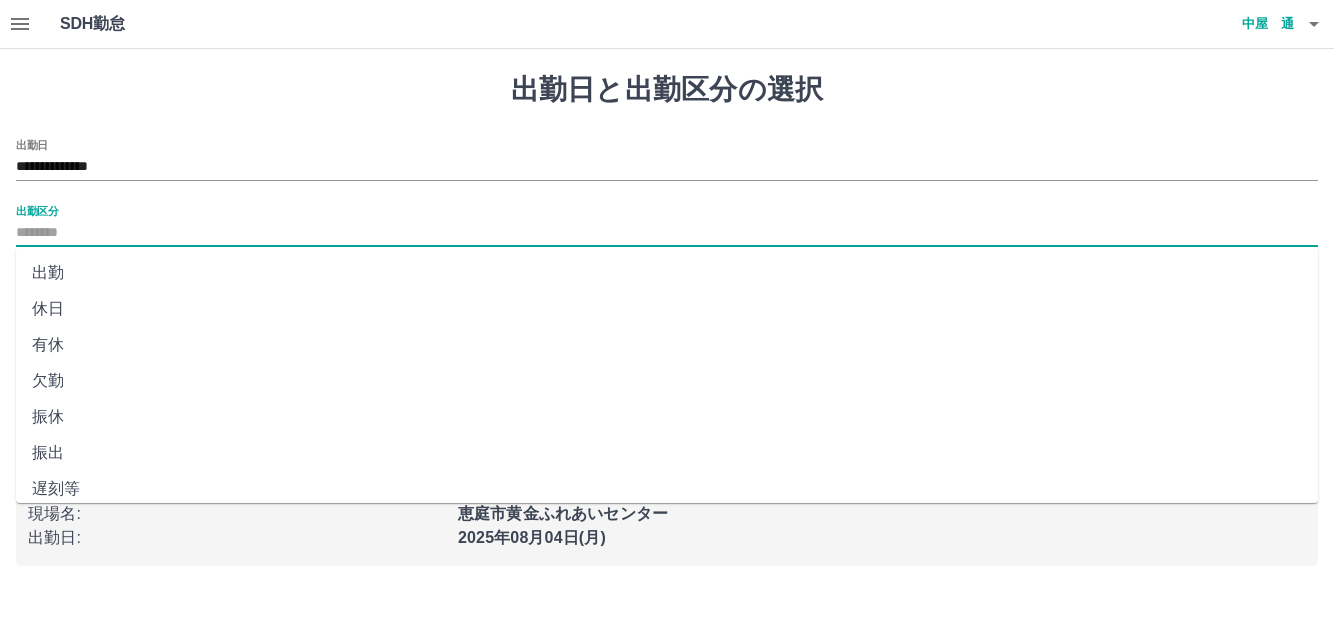 click on "出勤区分" at bounding box center [667, 233] 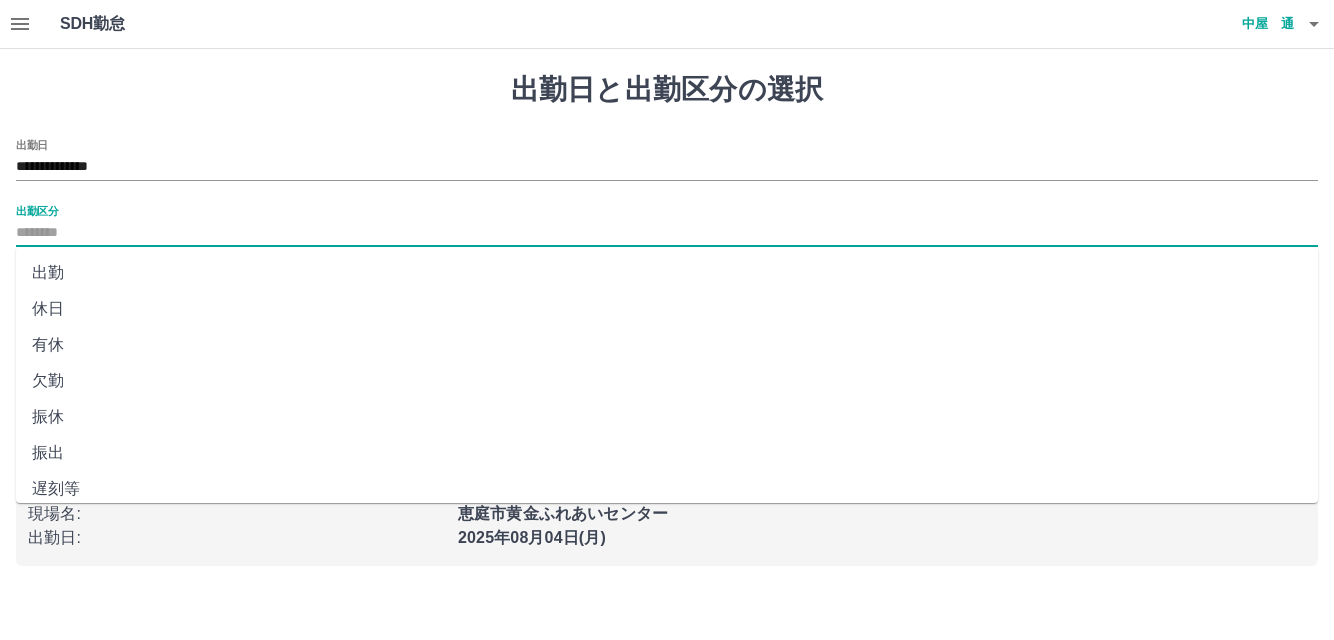 click on "出勤" at bounding box center (667, 273) 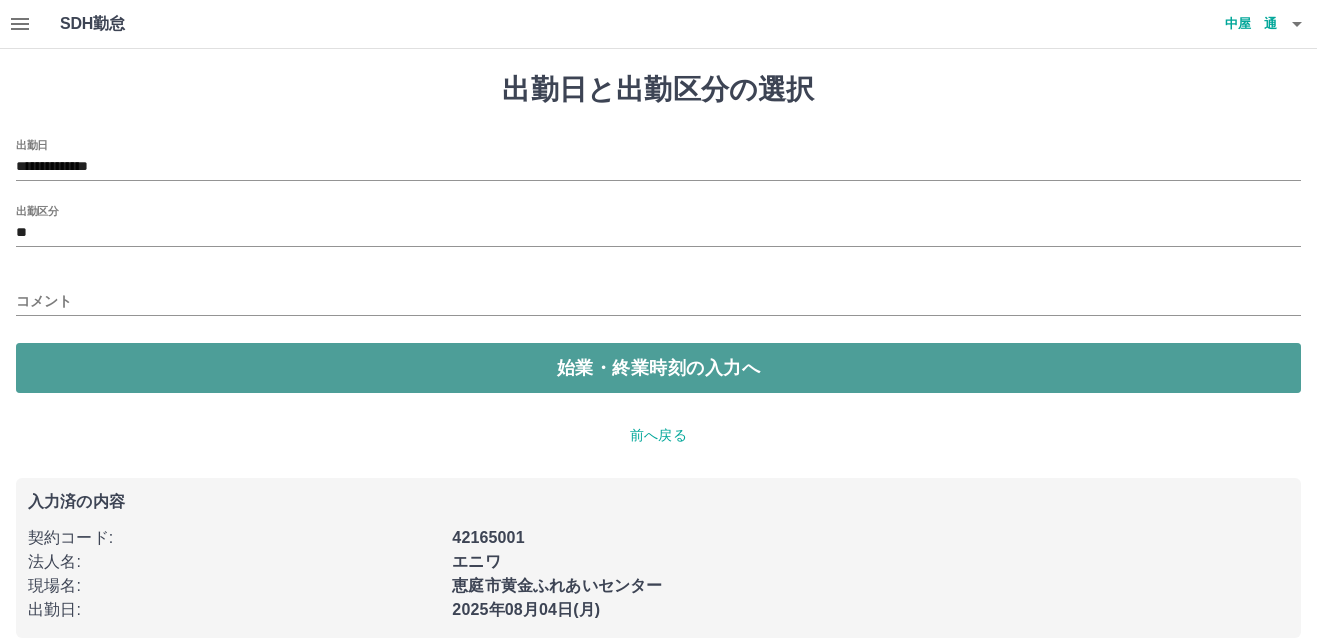 click on "始業・終業時刻の入力へ" at bounding box center [658, 368] 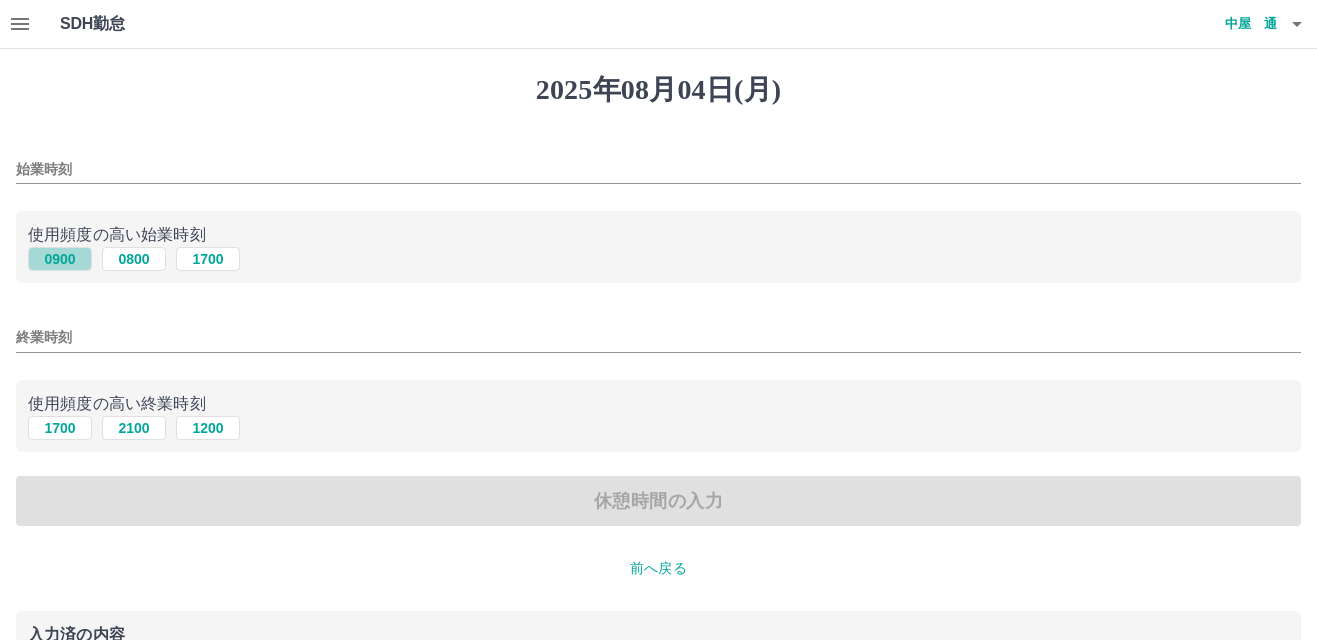 click on "0900" at bounding box center [60, 259] 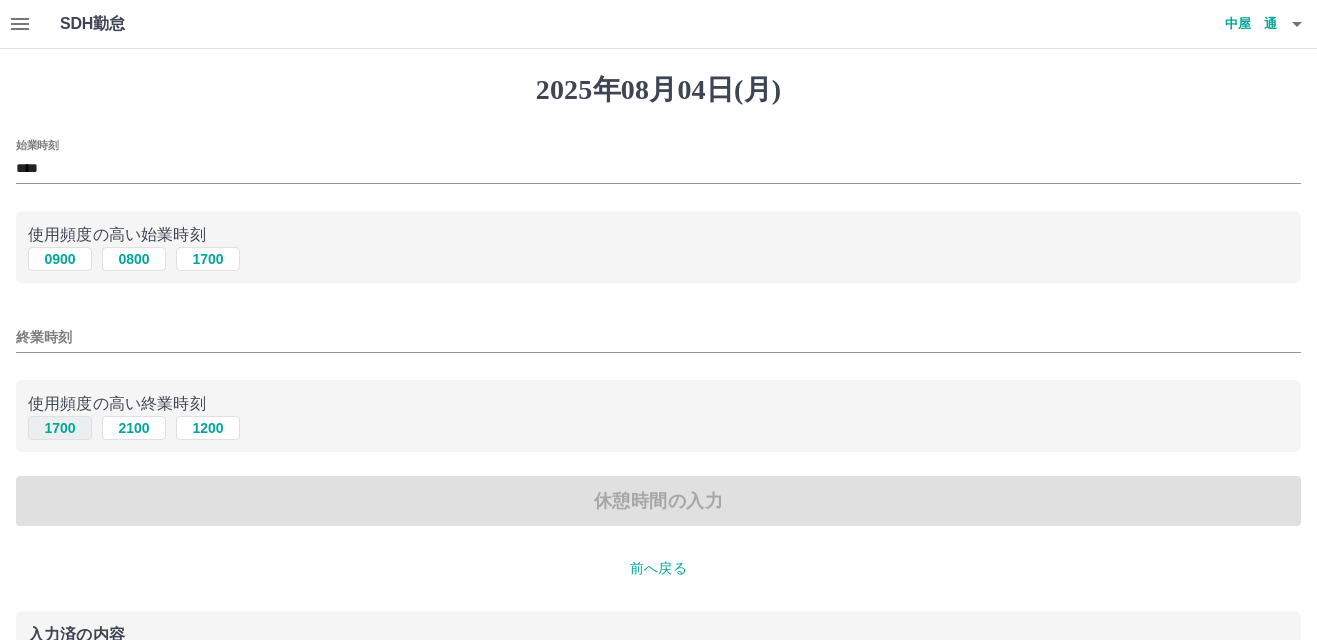 click on "1700" at bounding box center [60, 428] 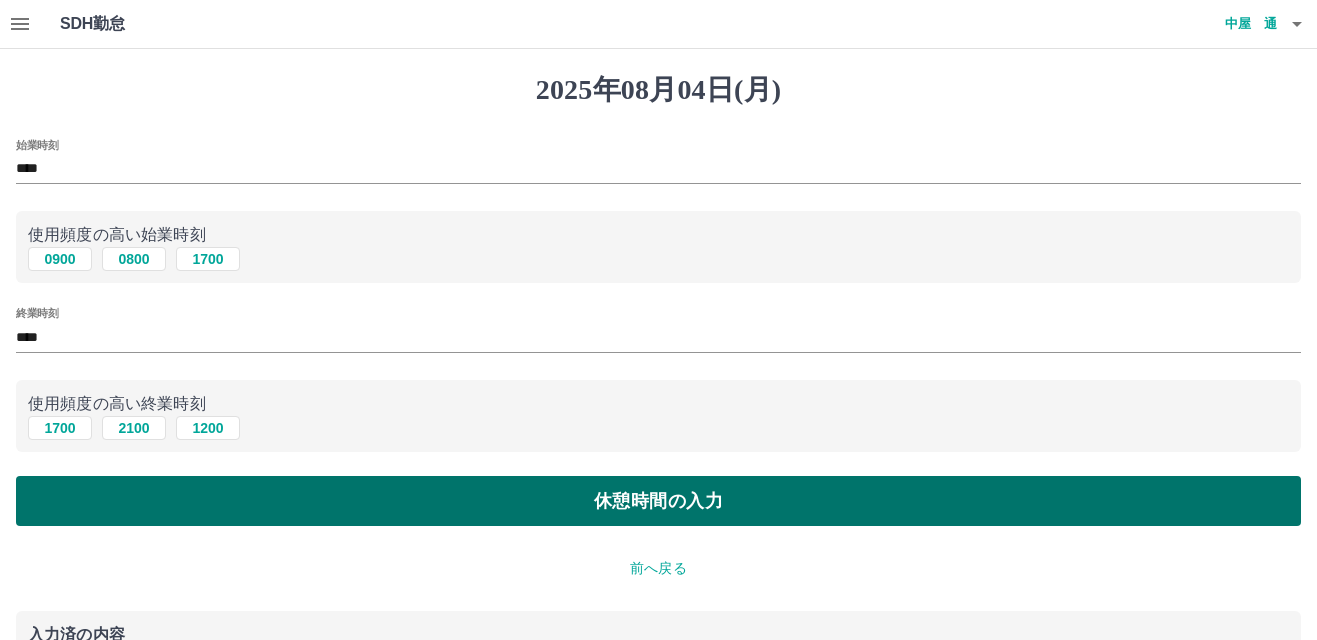 click on "休憩時間の入力" at bounding box center [658, 501] 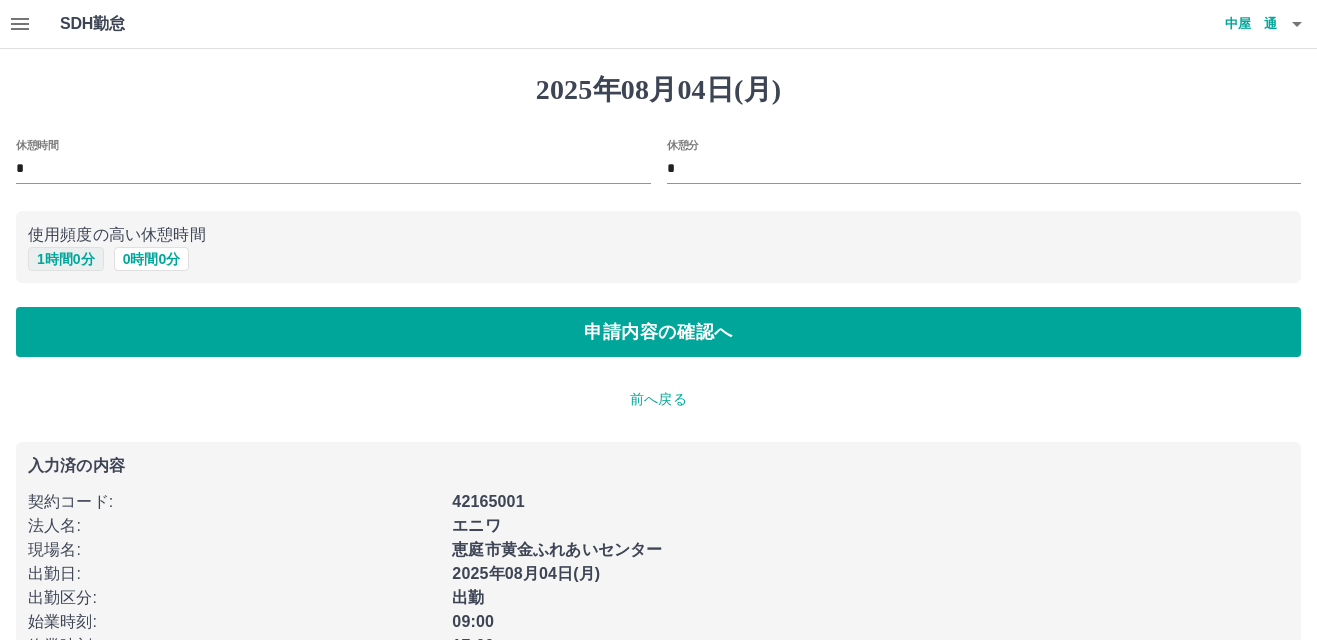 click on "1 時間 0 分" at bounding box center (66, 259) 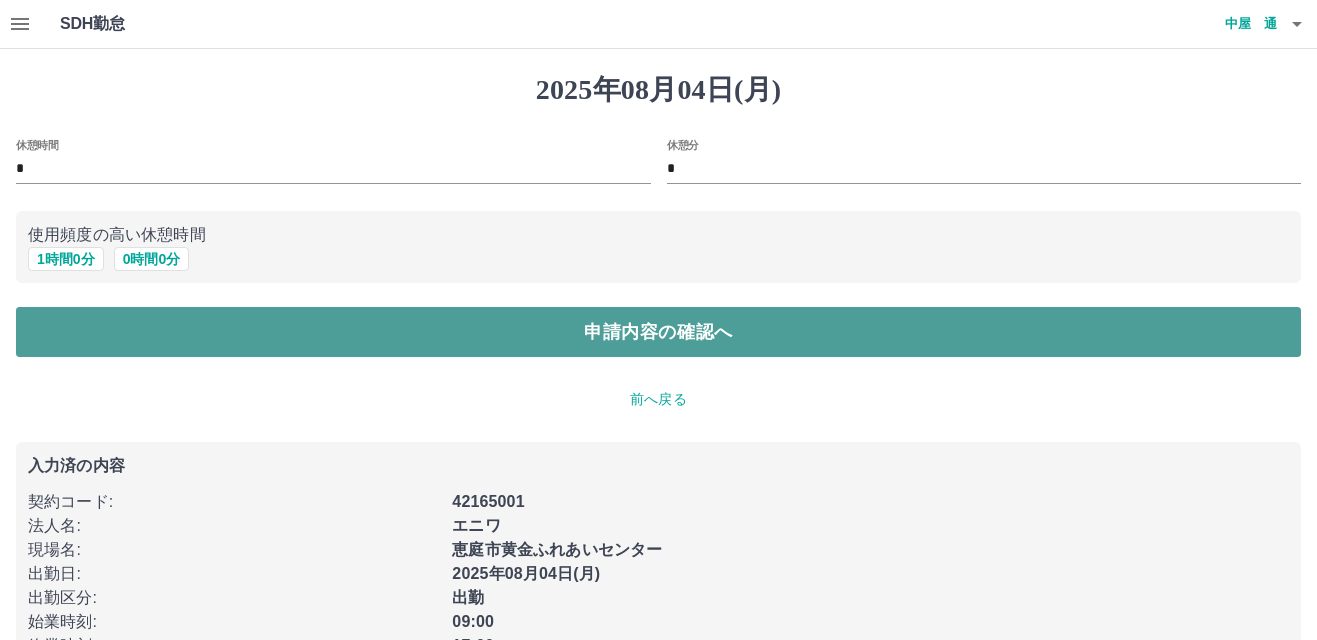 click on "申請内容の確認へ" at bounding box center (658, 332) 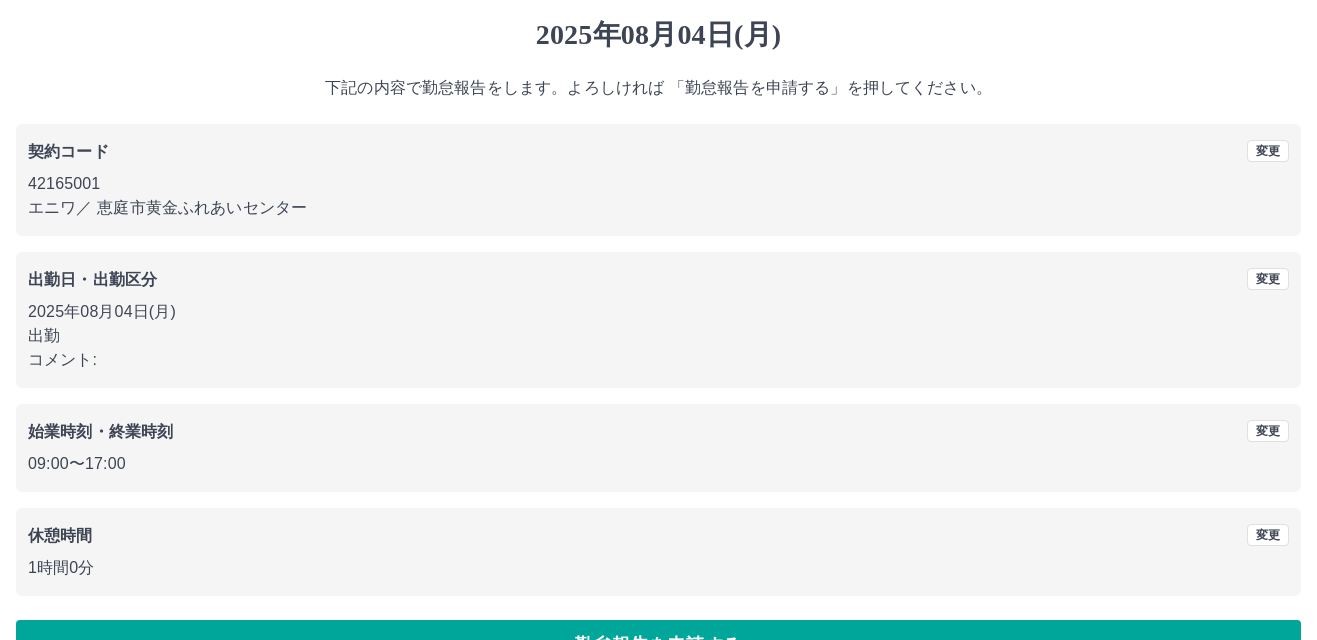 scroll, scrollTop: 109, scrollLeft: 0, axis: vertical 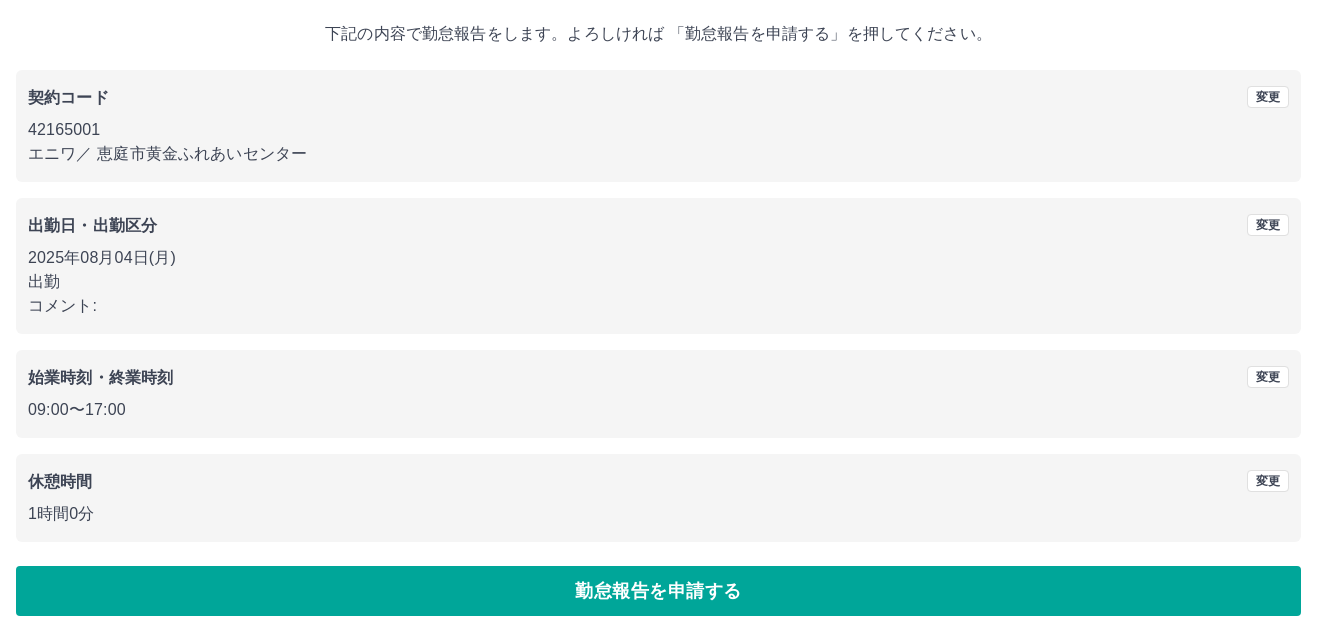 click on "勤怠報告を申請する" at bounding box center (658, 591) 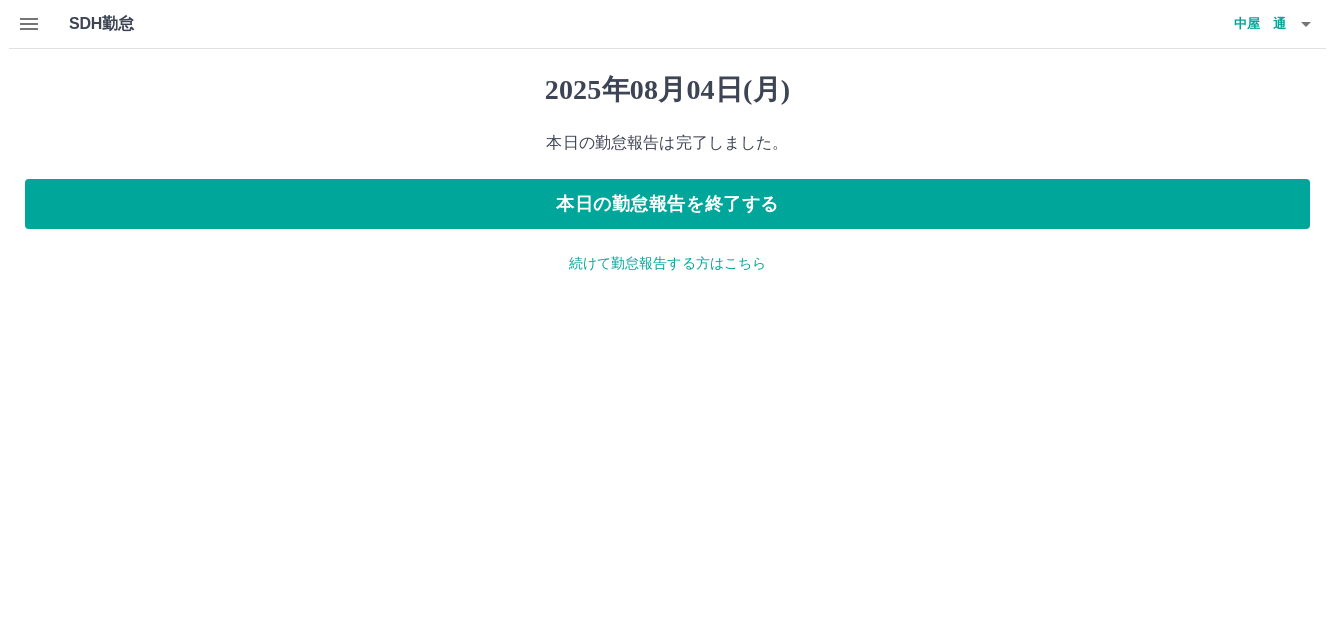 scroll, scrollTop: 0, scrollLeft: 0, axis: both 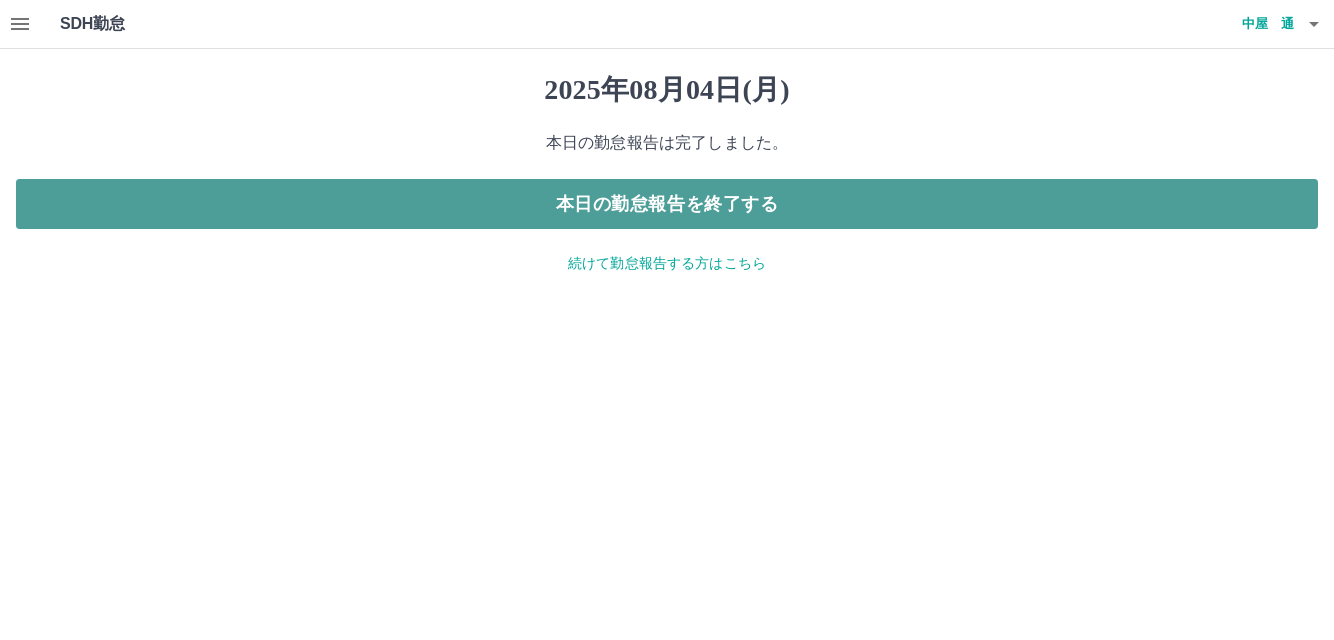 click on "本日の勤怠報告を終了する" at bounding box center [667, 204] 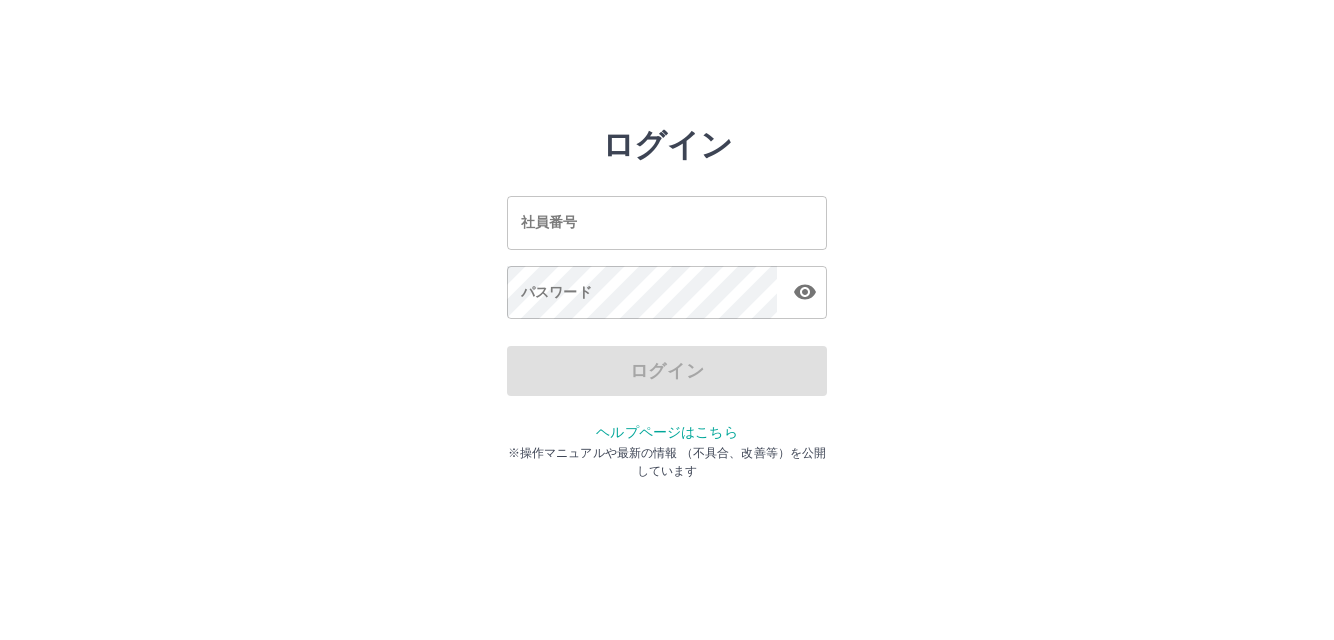 scroll, scrollTop: 0, scrollLeft: 0, axis: both 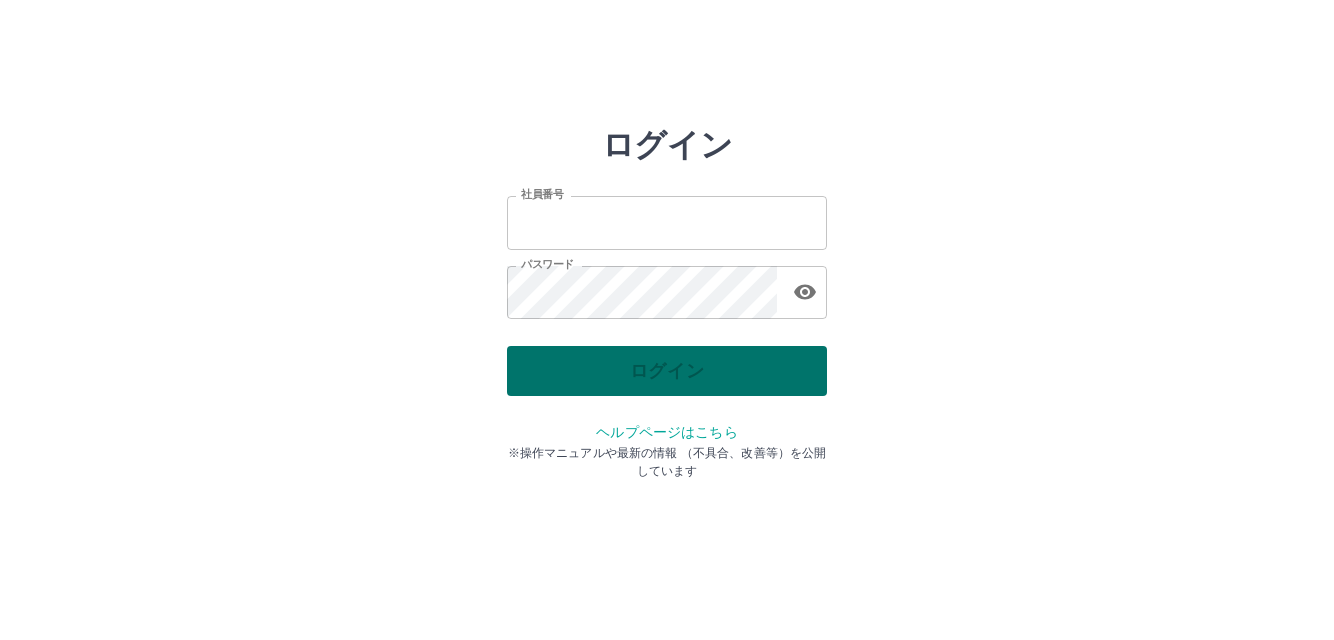 type on "*******" 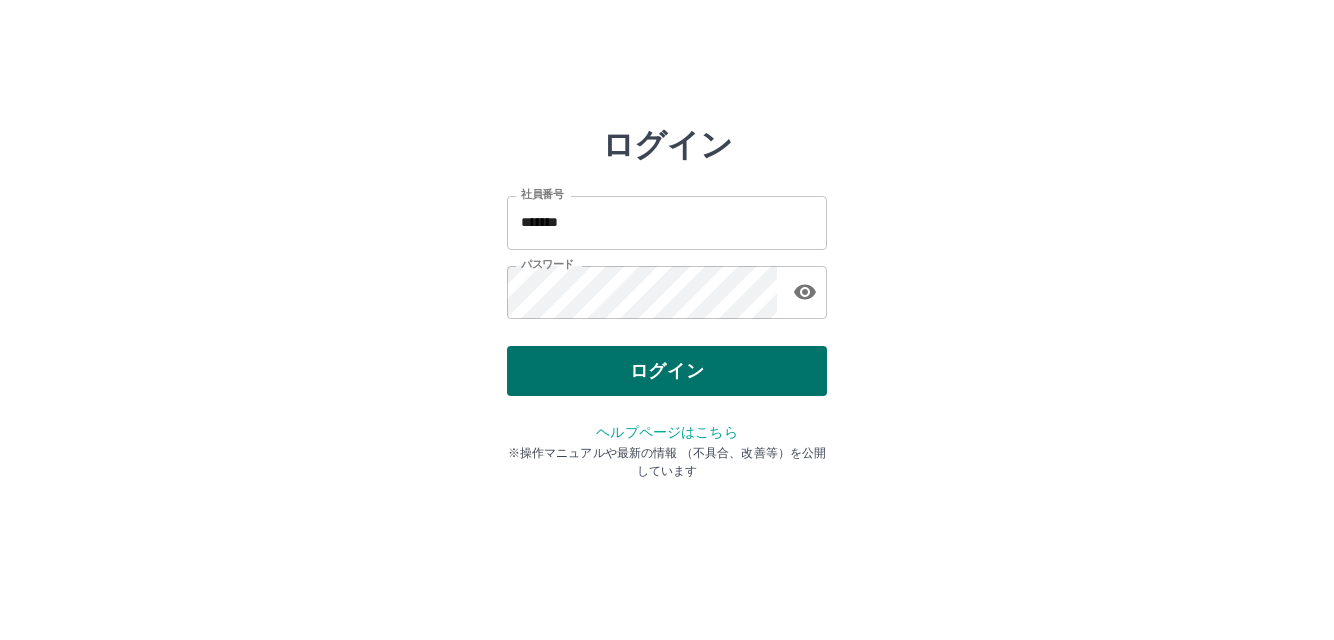 click on "ログイン" at bounding box center (667, 371) 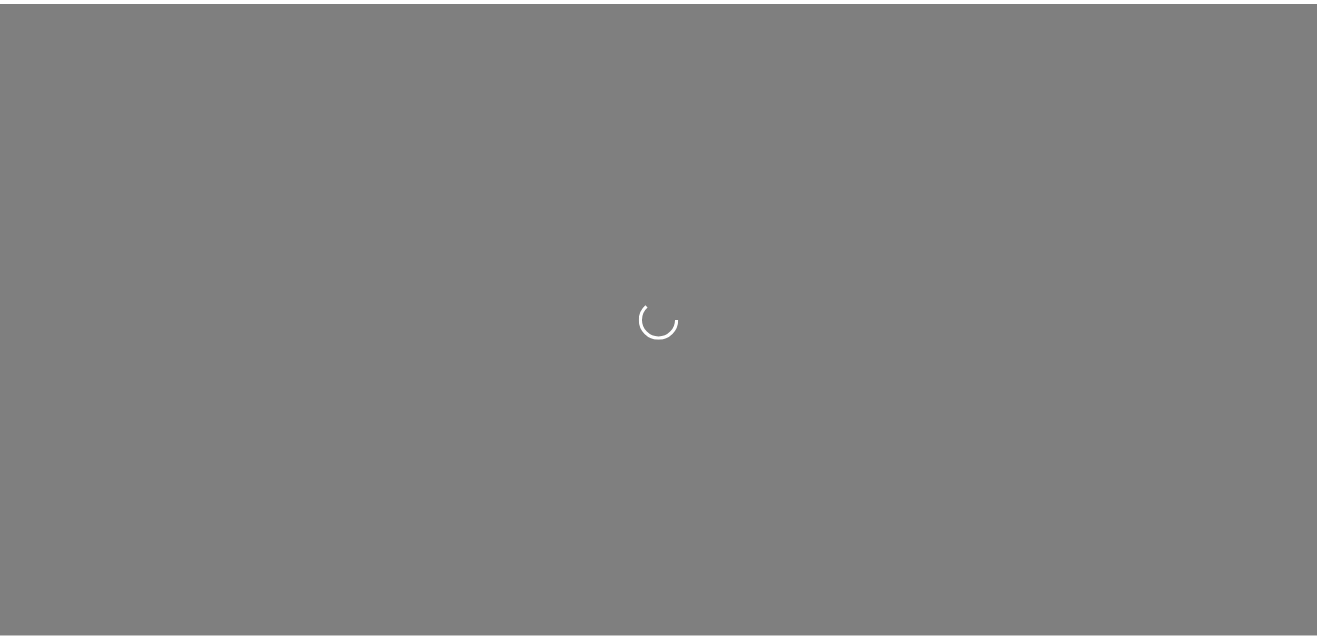 scroll, scrollTop: 0, scrollLeft: 0, axis: both 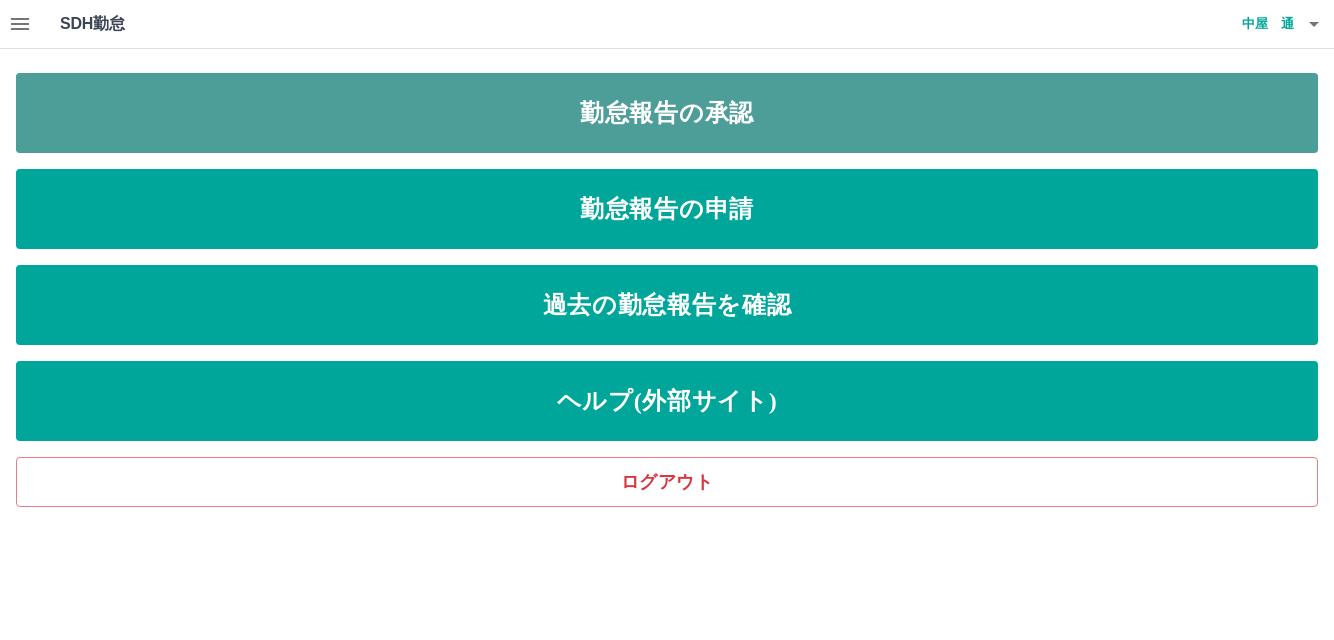 click on "勤怠報告の承認" at bounding box center (667, 113) 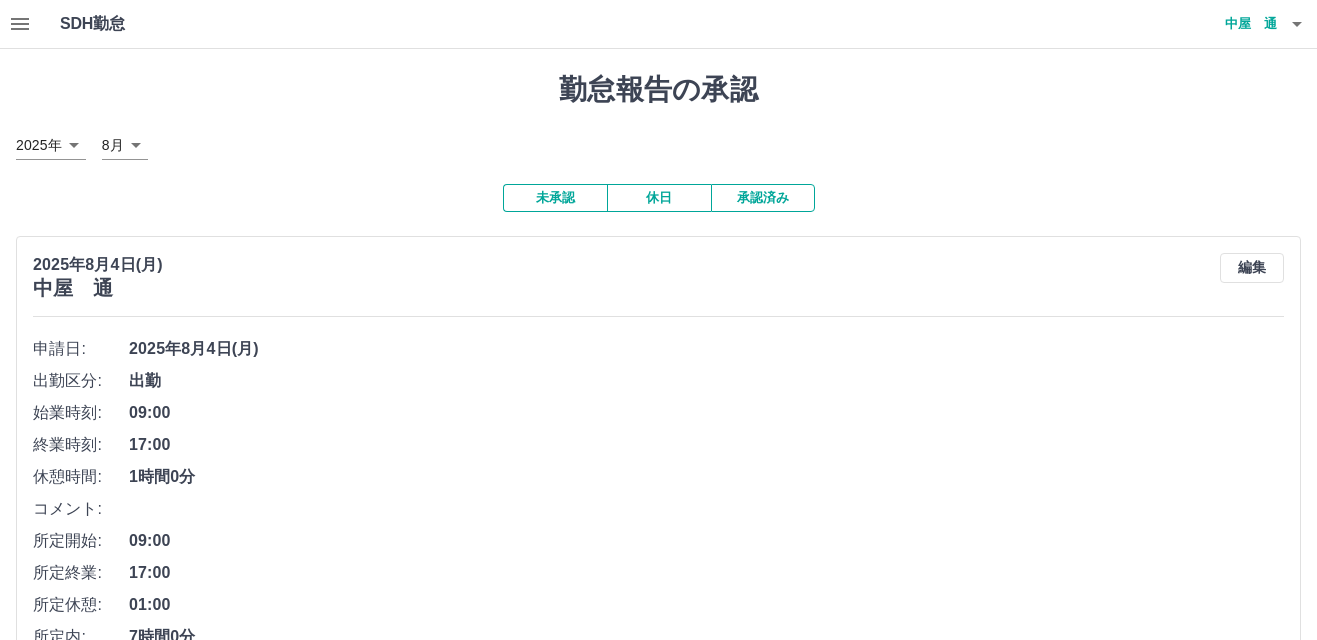 click 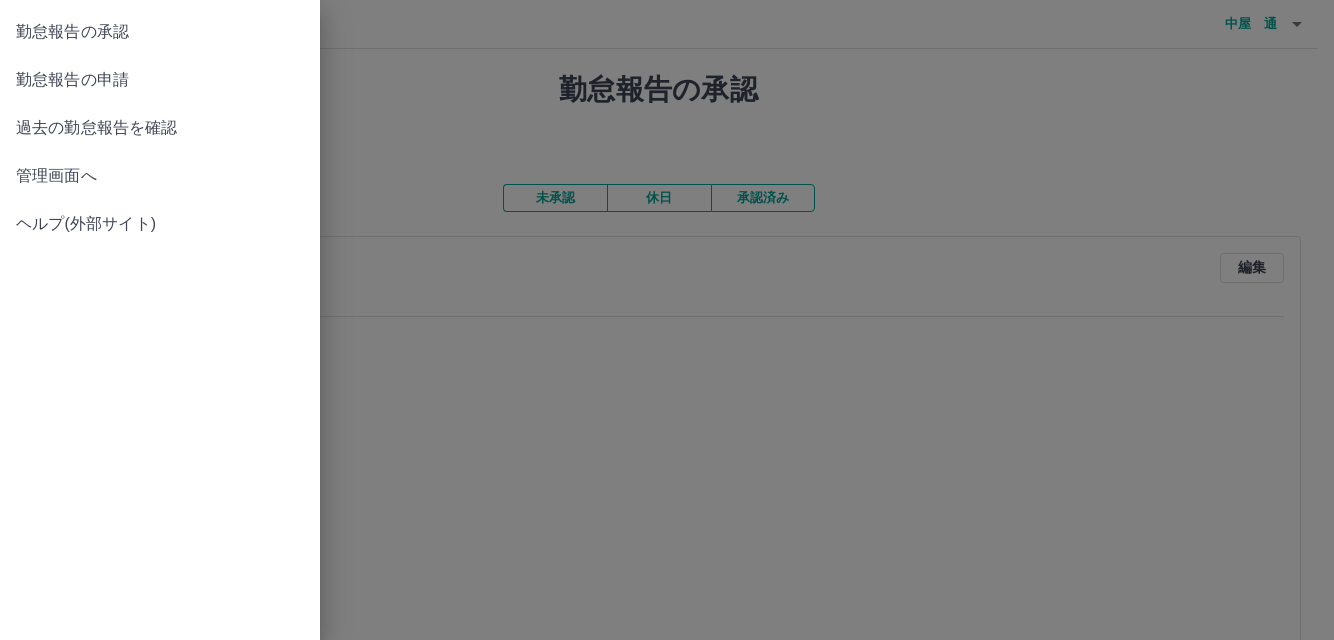 click on "管理画面へ" at bounding box center [160, 176] 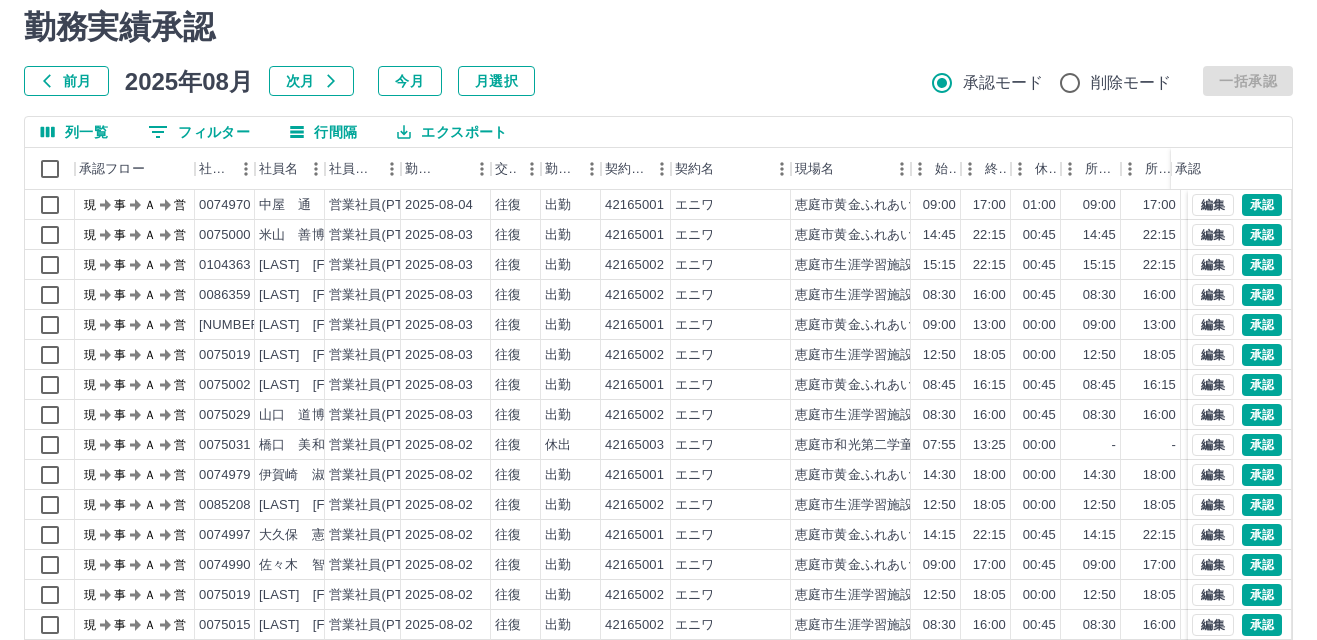 scroll, scrollTop: 205, scrollLeft: 0, axis: vertical 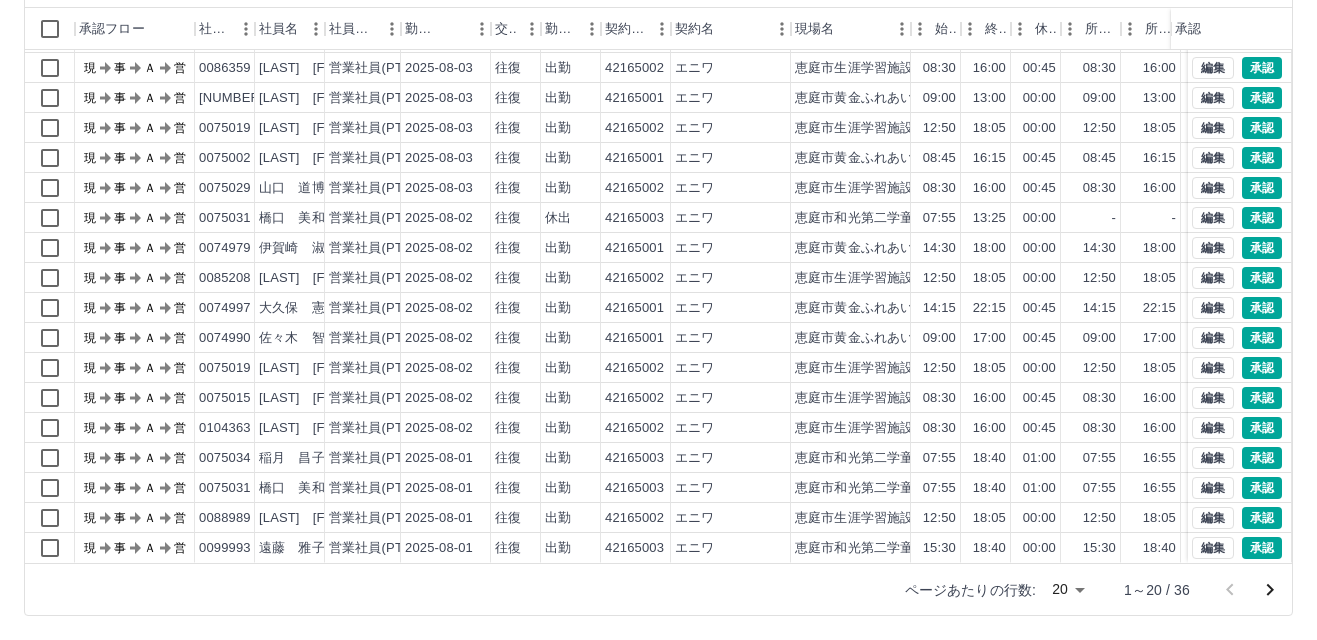 click 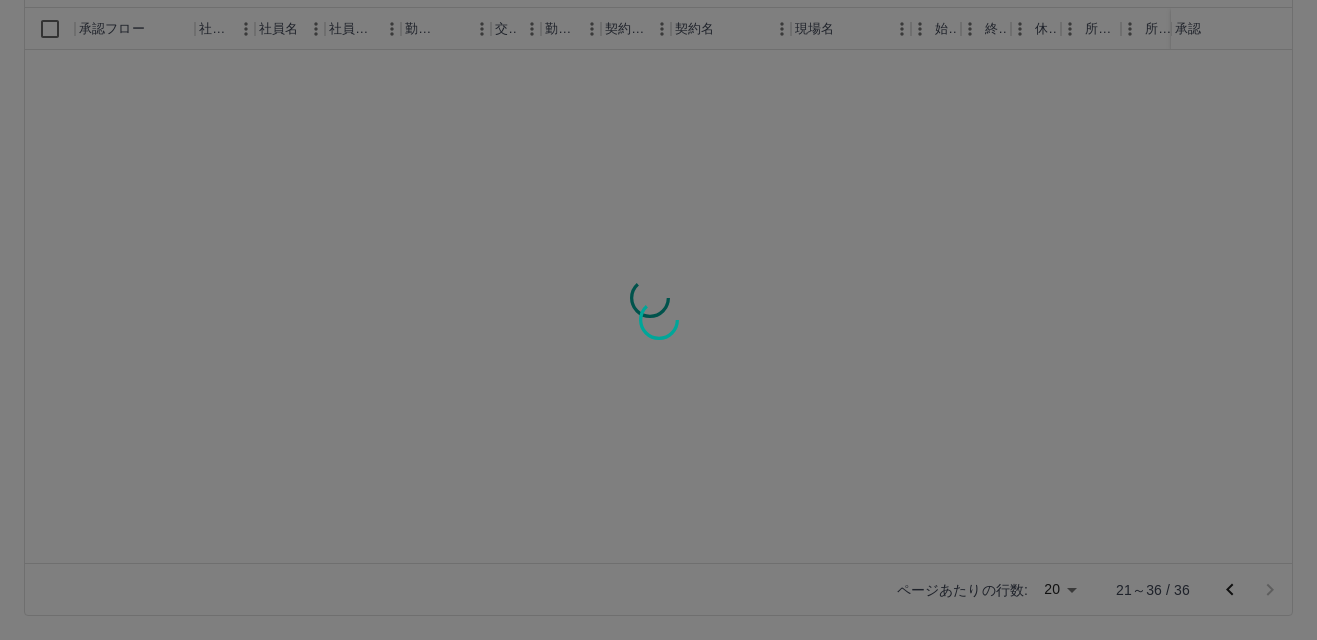 scroll, scrollTop: 0, scrollLeft: 0, axis: both 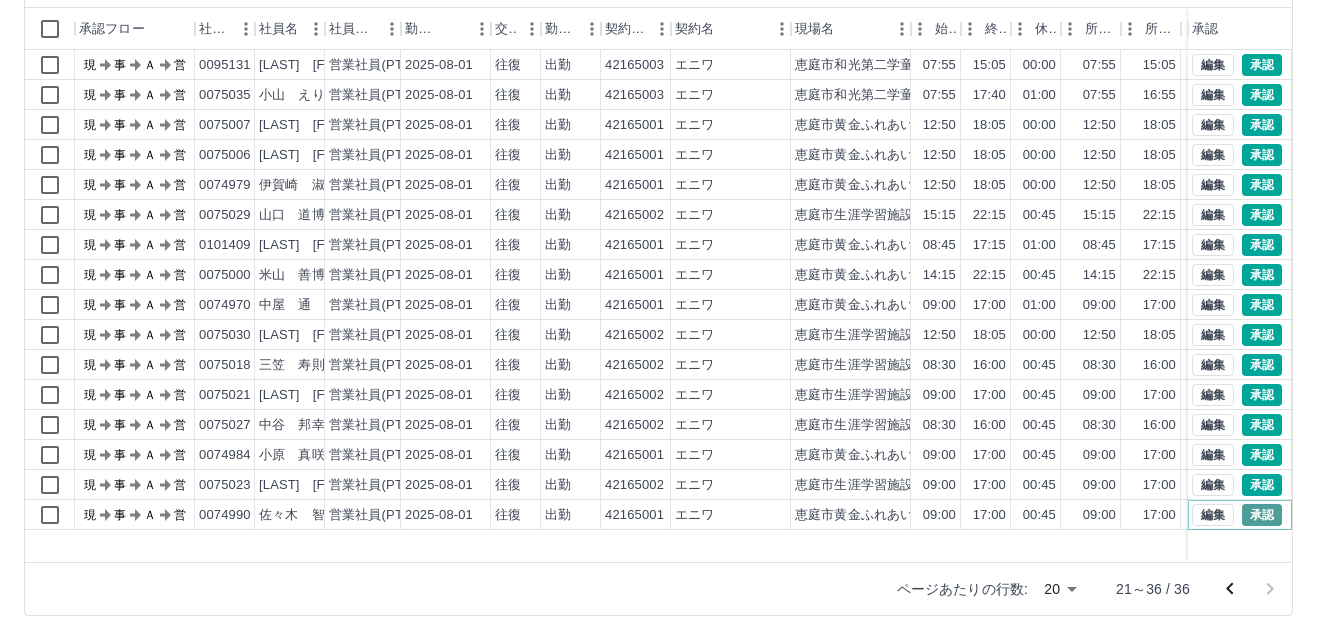 click on "承認" at bounding box center (1262, 515) 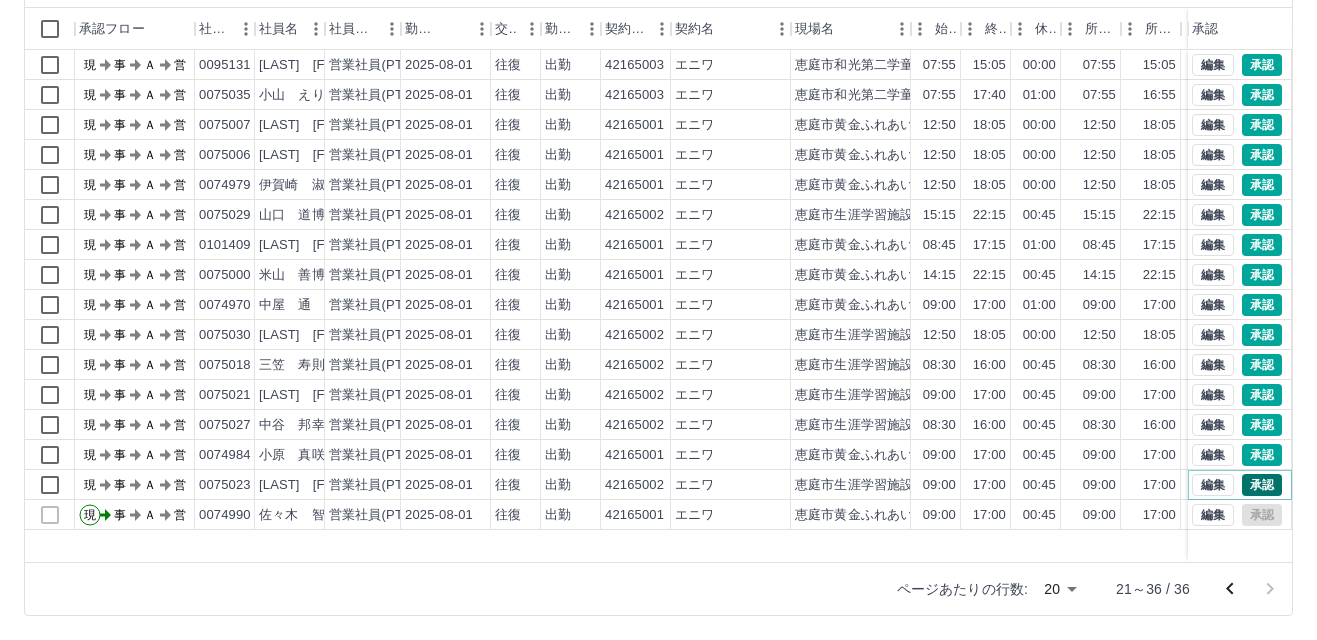 click on "承認" at bounding box center (1262, 485) 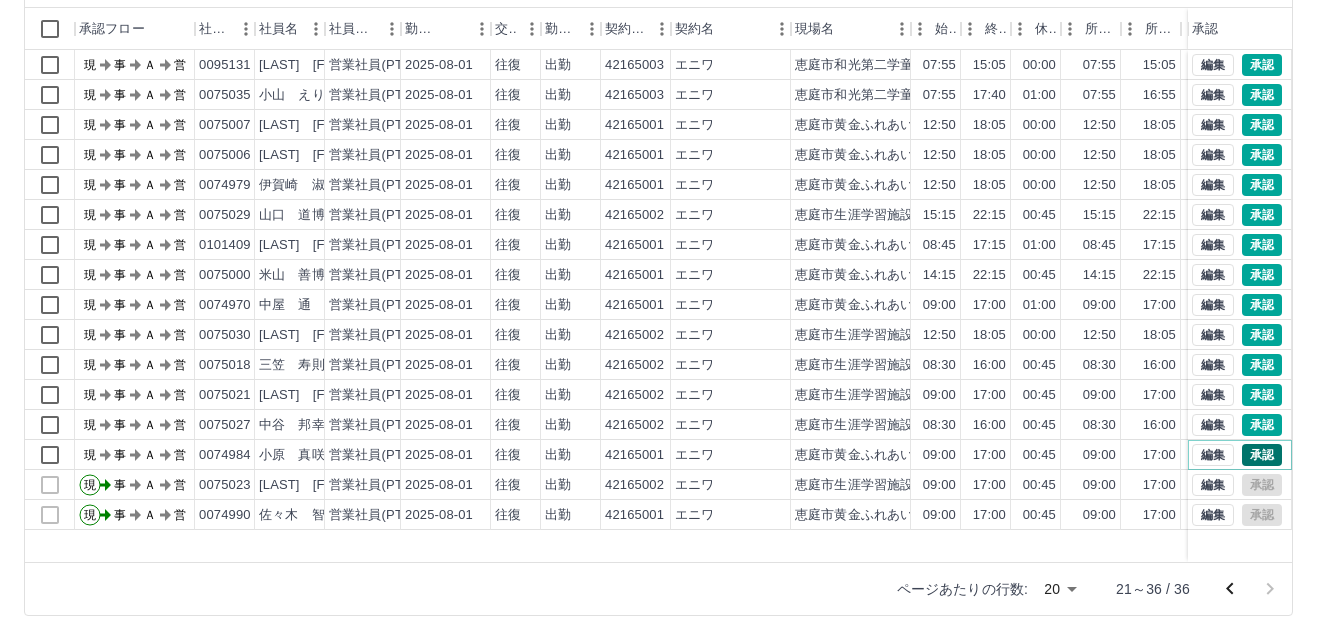 click on "承認" at bounding box center [1262, 455] 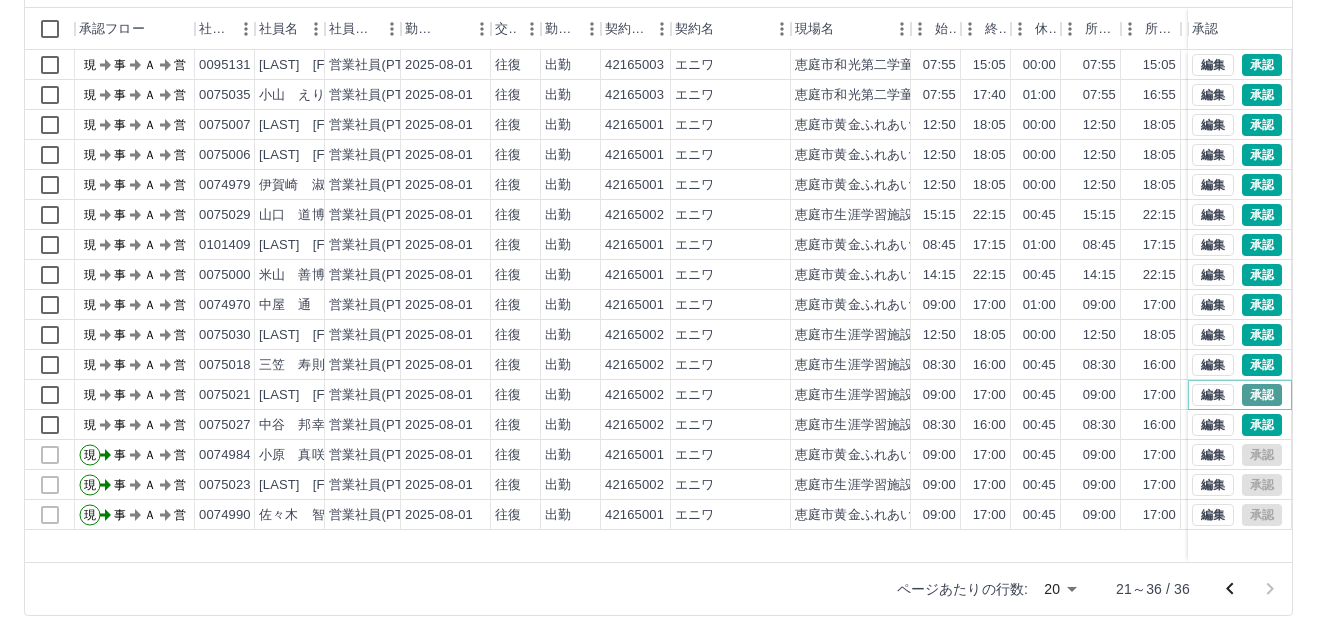 click on "承認" at bounding box center [1262, 395] 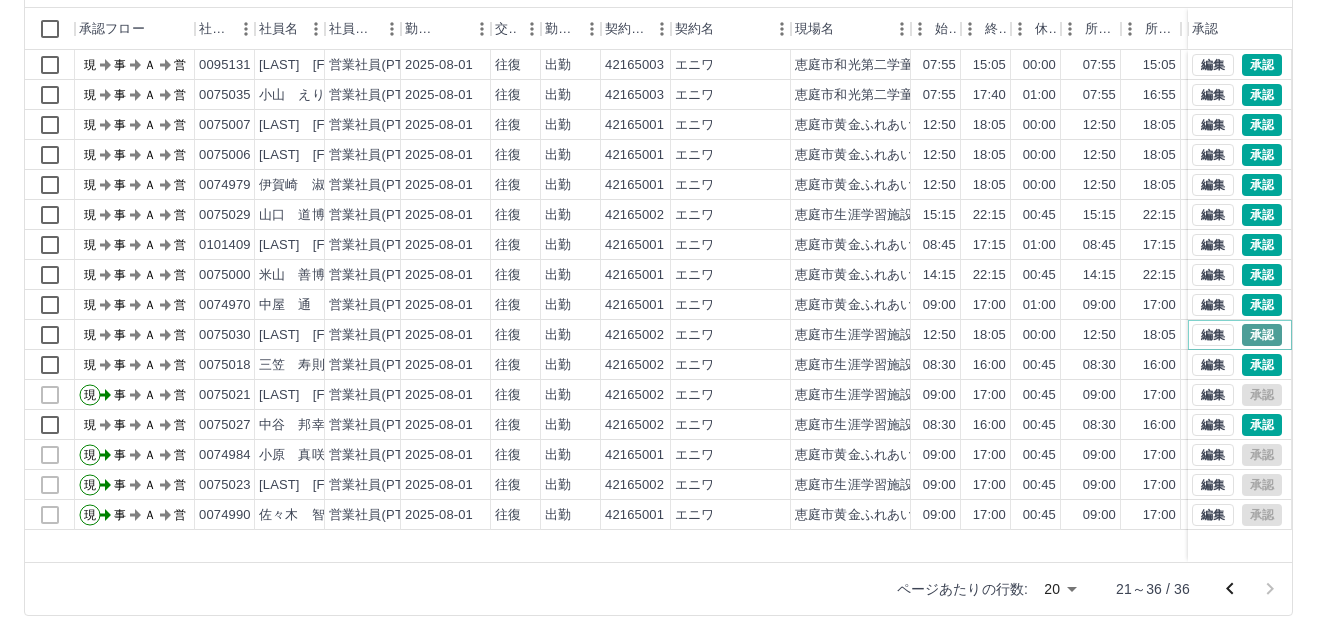 click on "承認" at bounding box center [1262, 335] 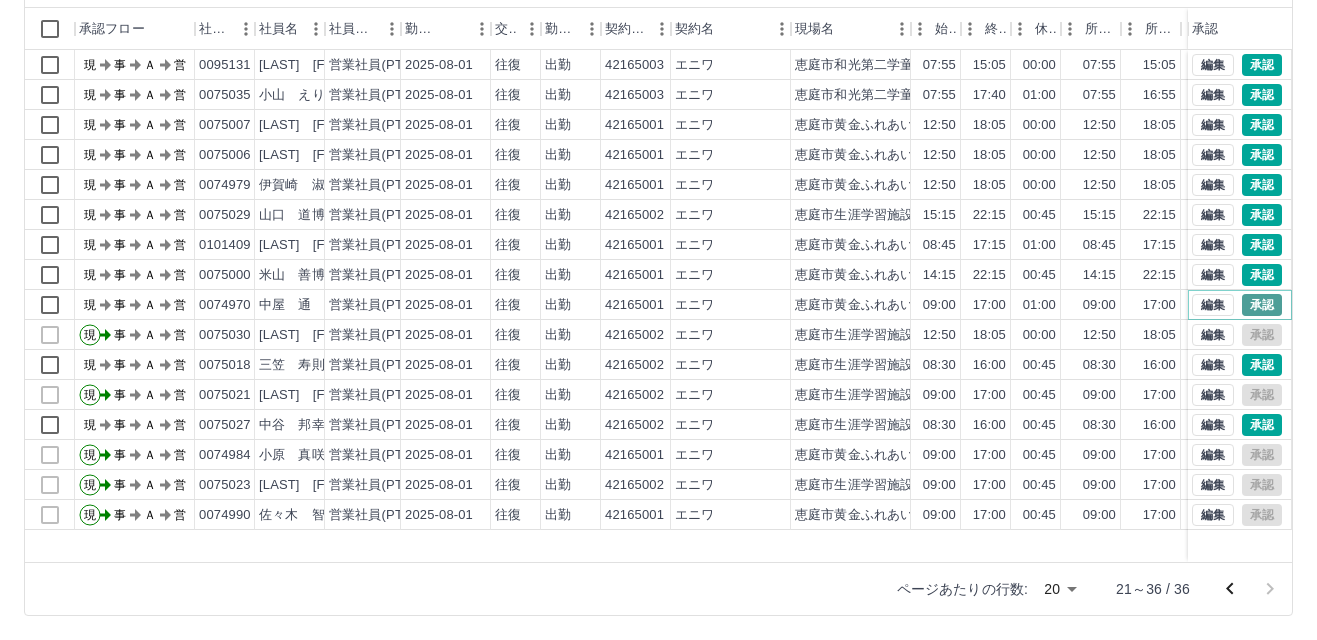 click on "承認" at bounding box center (1262, 305) 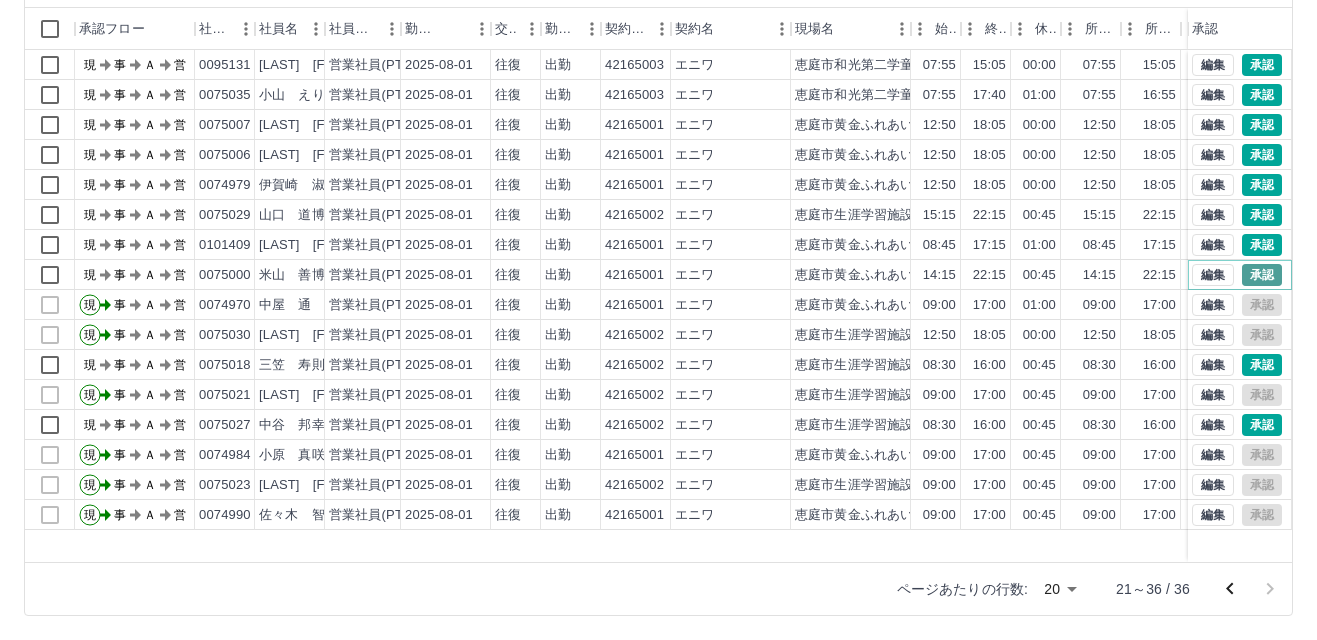 click on "承認" at bounding box center (1262, 275) 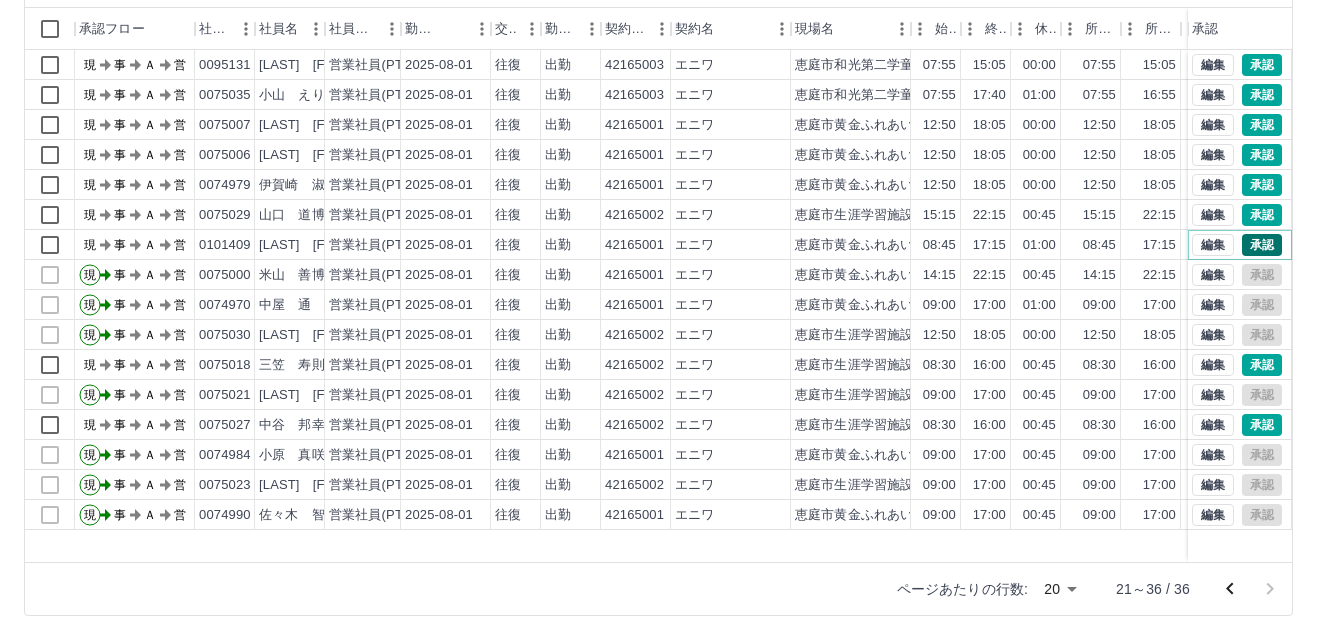 click on "承認" at bounding box center [1262, 245] 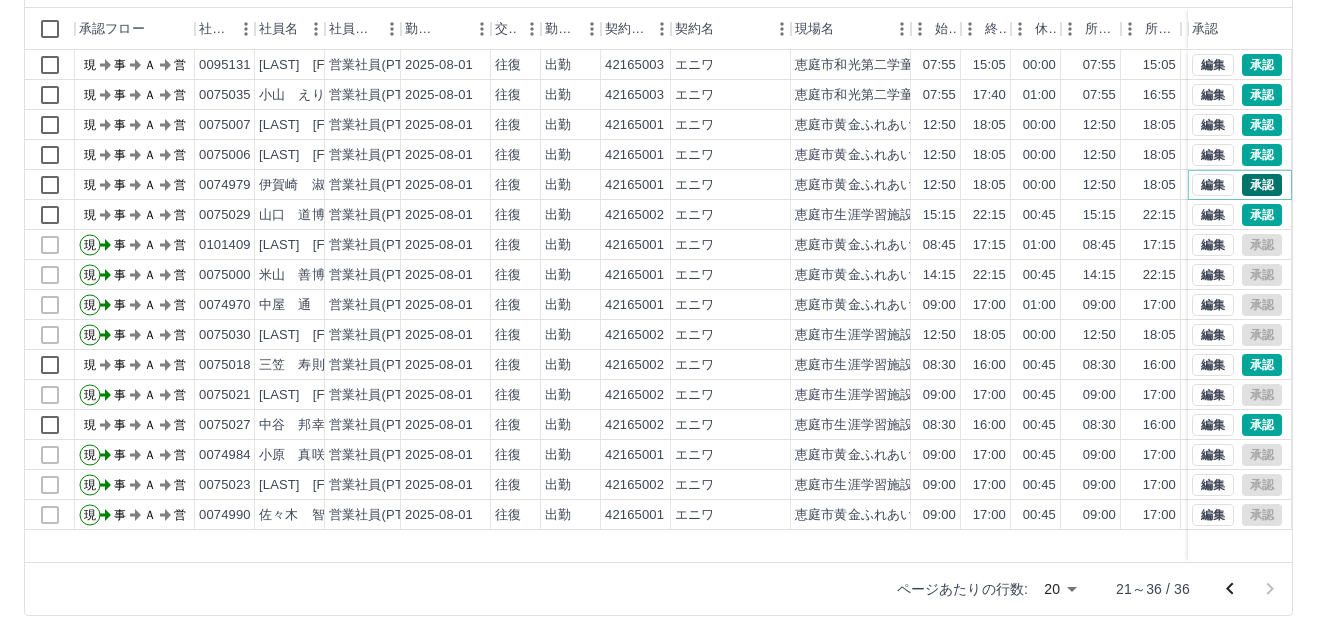 click on "承認" at bounding box center (1262, 185) 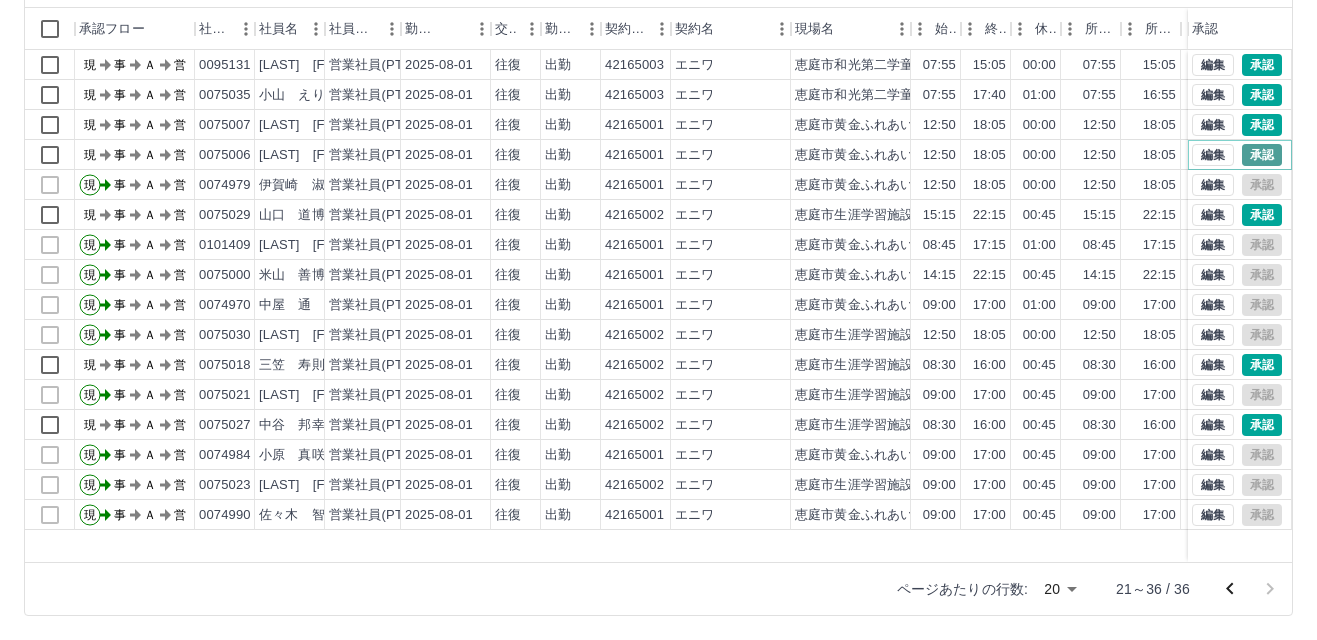 click on "承認" at bounding box center [1262, 155] 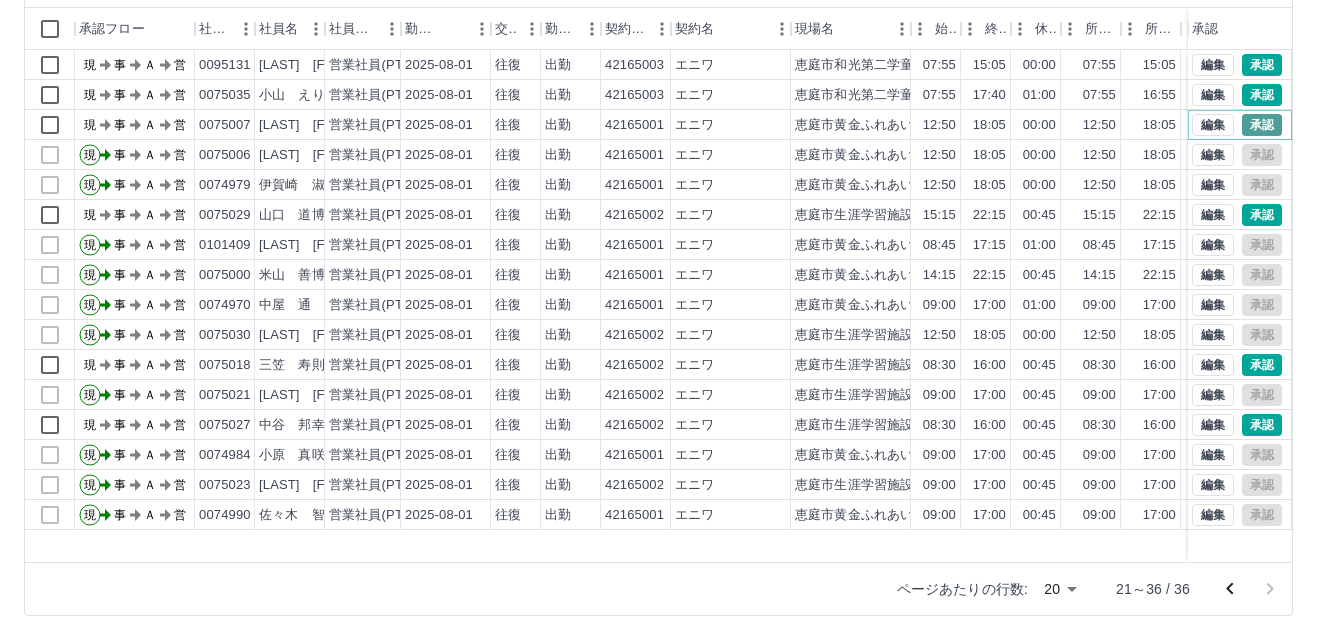 click on "承認" at bounding box center (1262, 125) 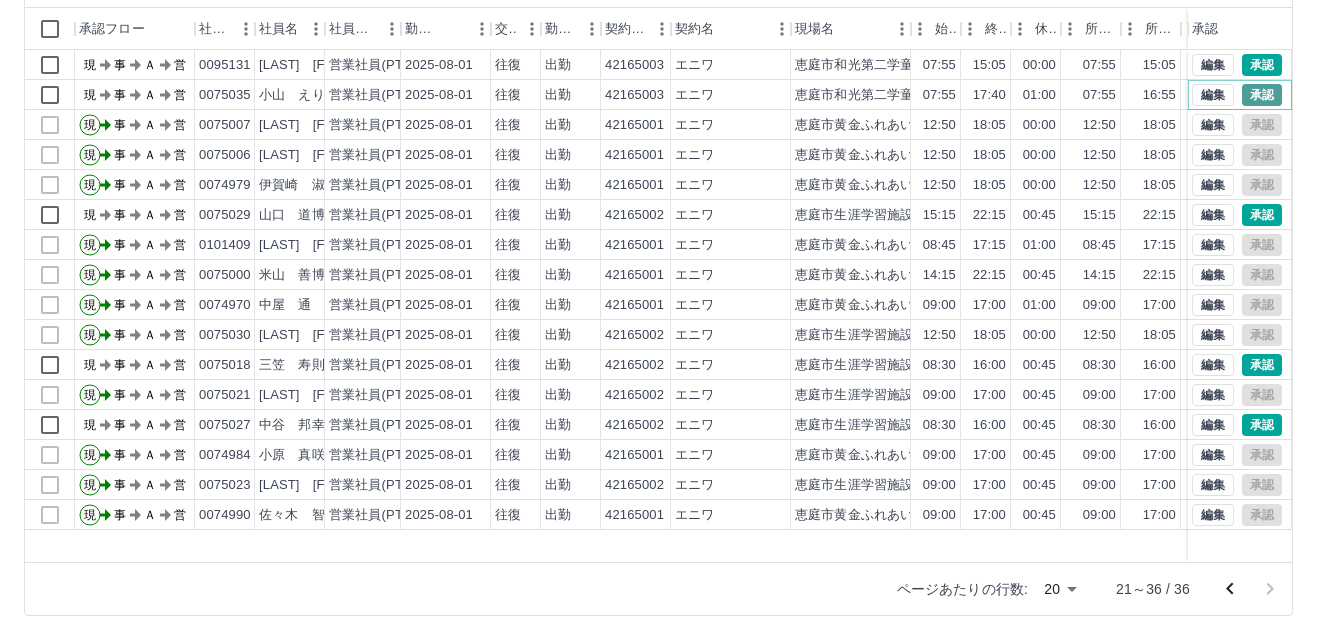 click on "承認" at bounding box center (1262, 95) 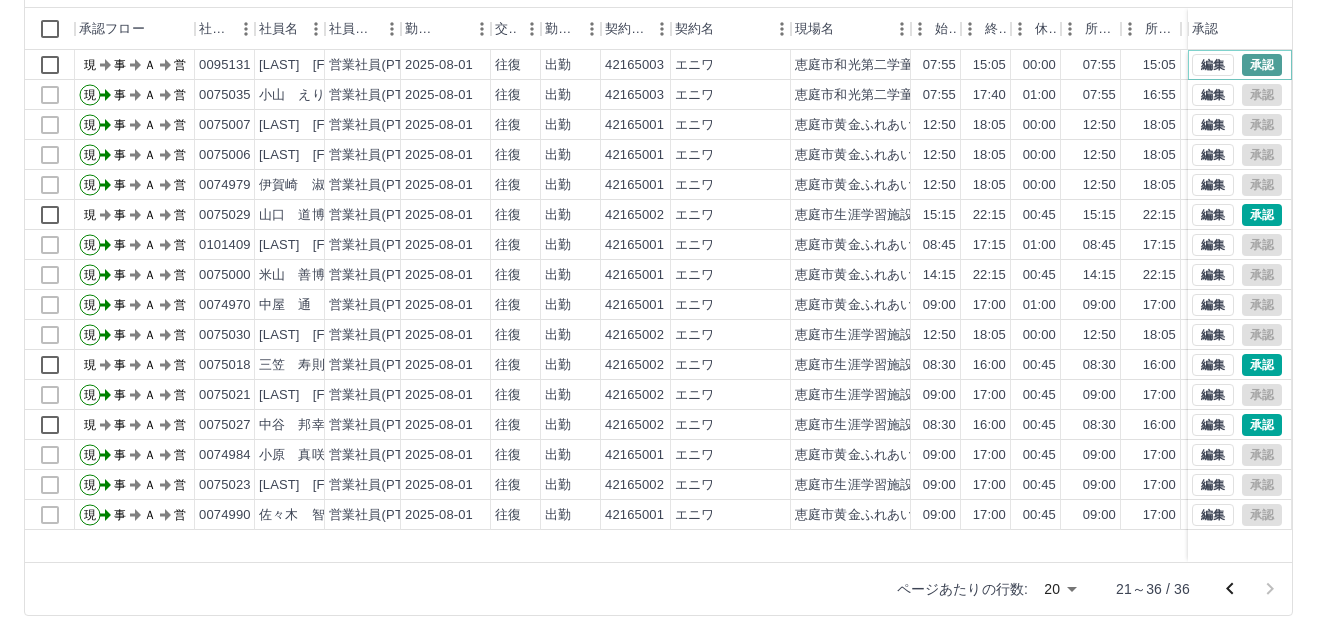 click on "承認" at bounding box center [1262, 65] 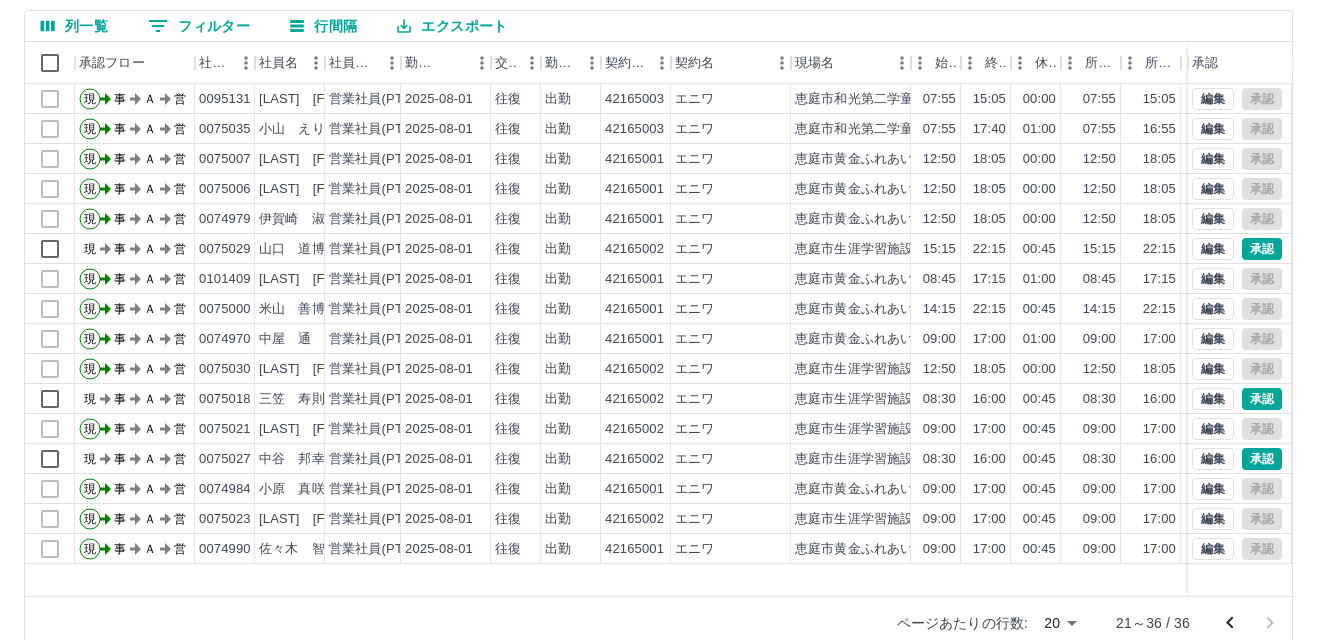 scroll, scrollTop: 205, scrollLeft: 0, axis: vertical 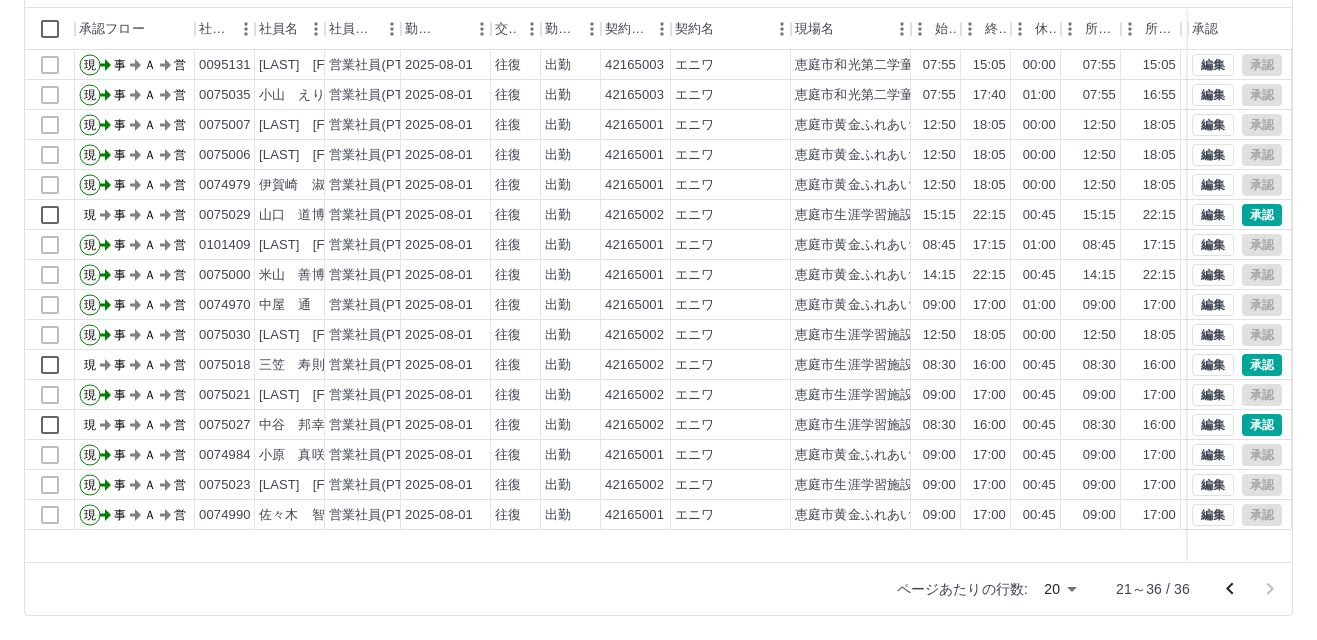 click 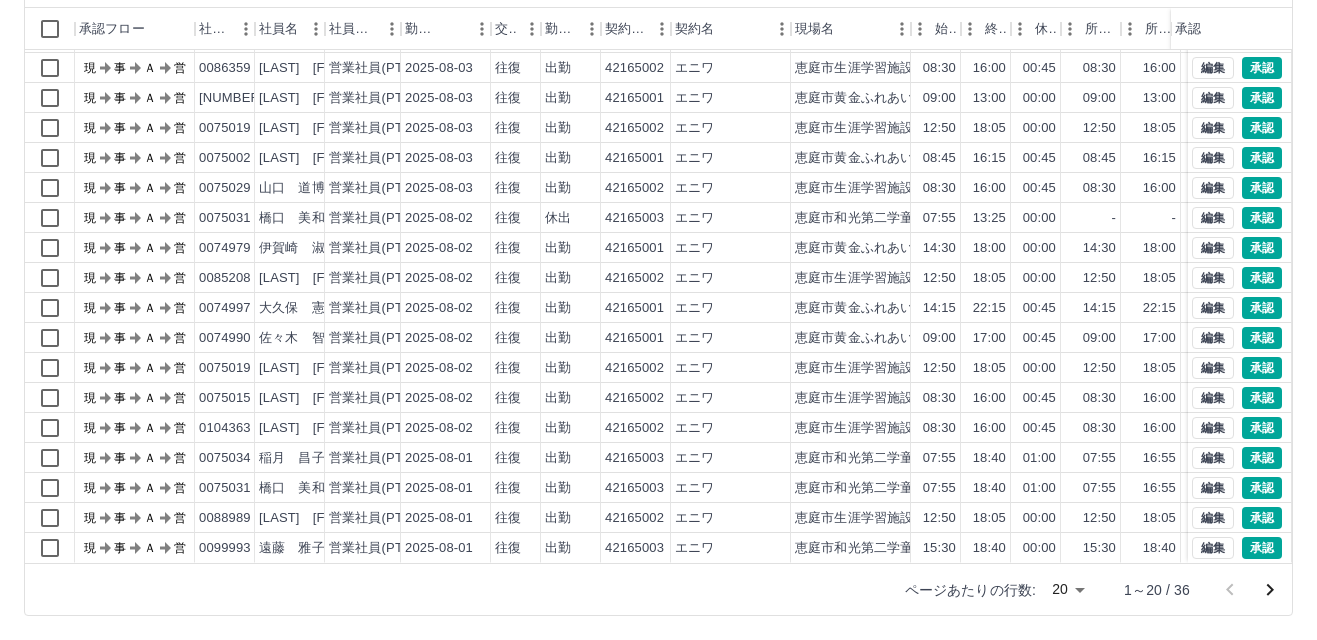 scroll, scrollTop: 104, scrollLeft: 0, axis: vertical 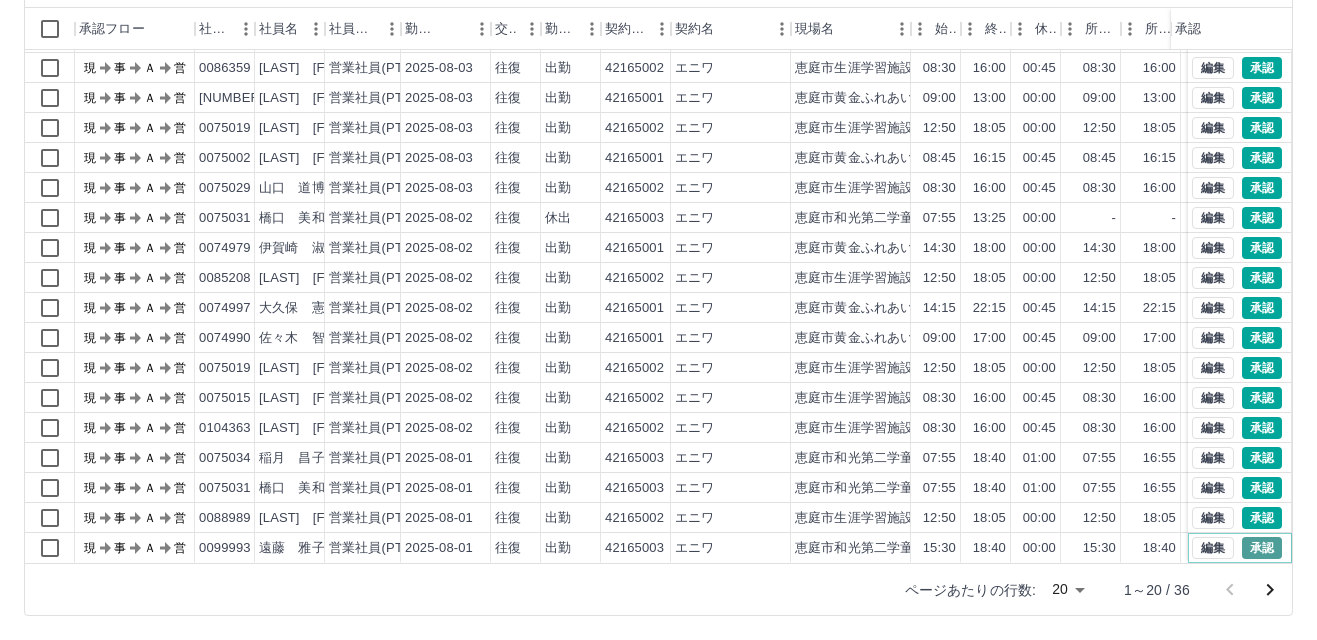 click on "承認" at bounding box center (1262, 548) 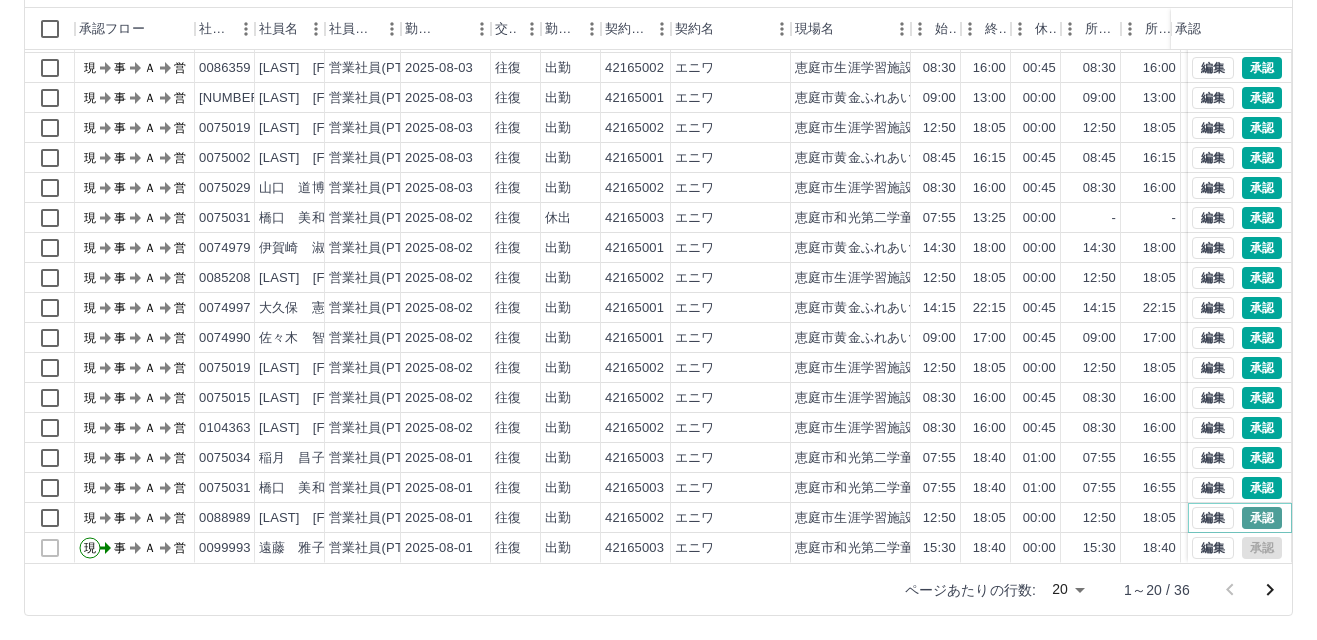 click on "承認" at bounding box center [1262, 518] 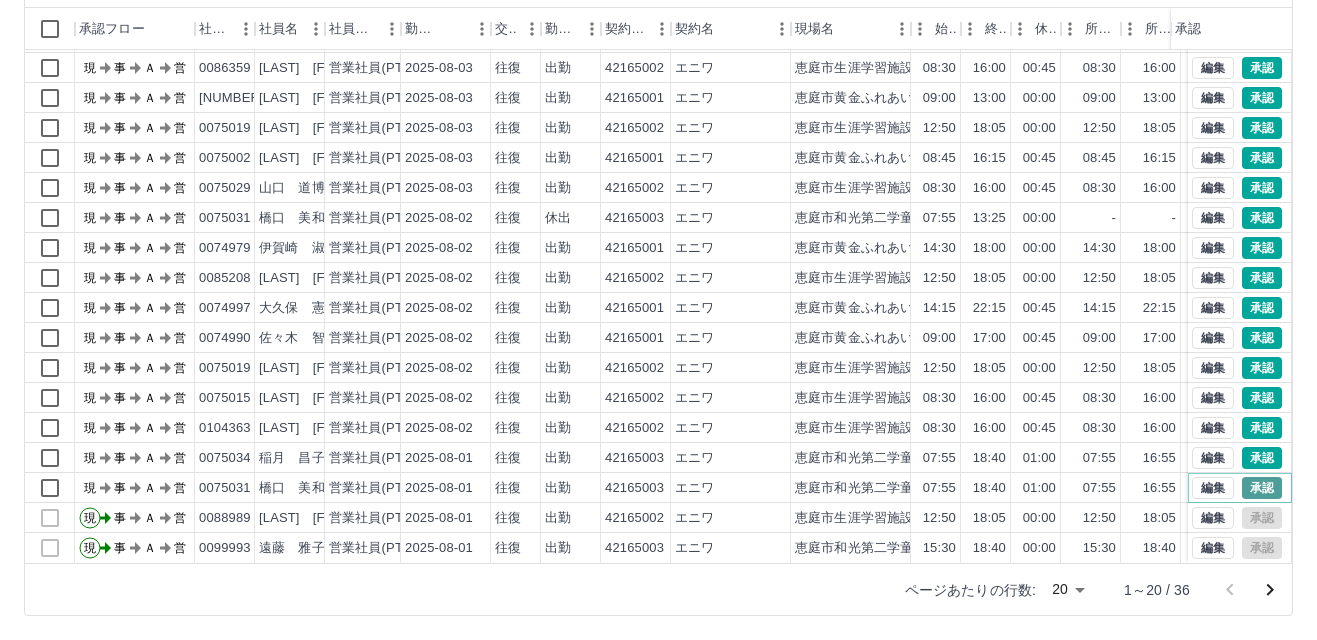 click on "承認" at bounding box center [1262, 488] 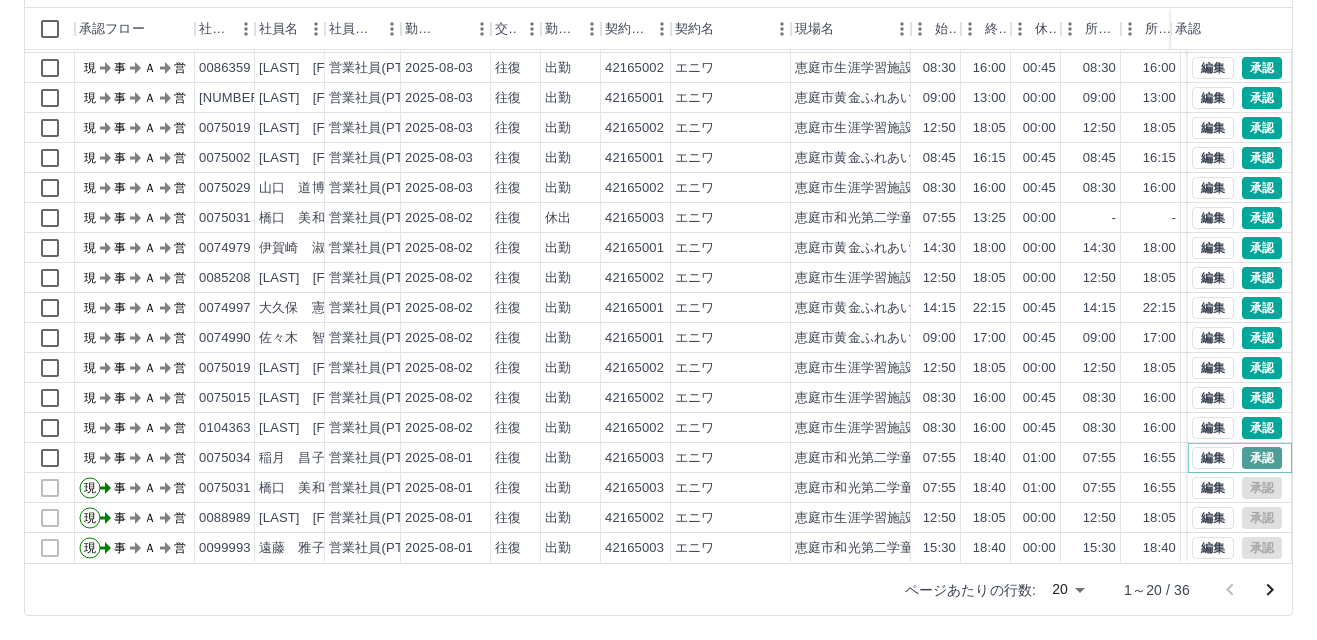 click on "承認" at bounding box center [1262, 458] 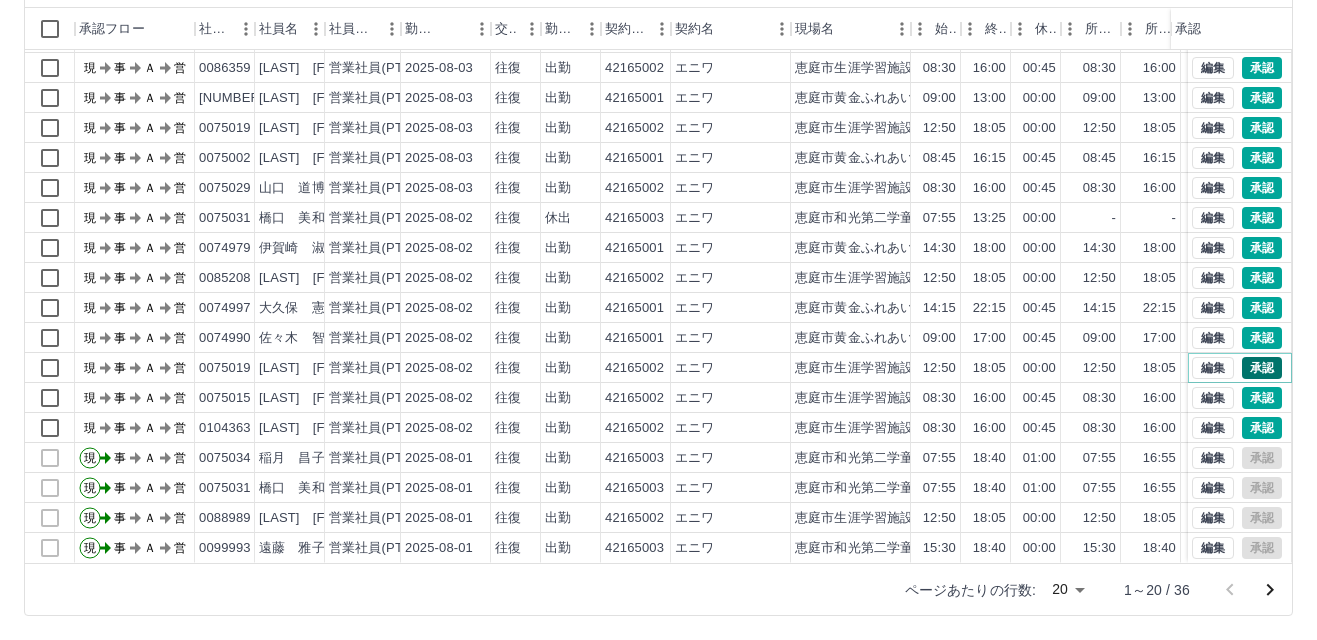 click on "承認" at bounding box center [1262, 368] 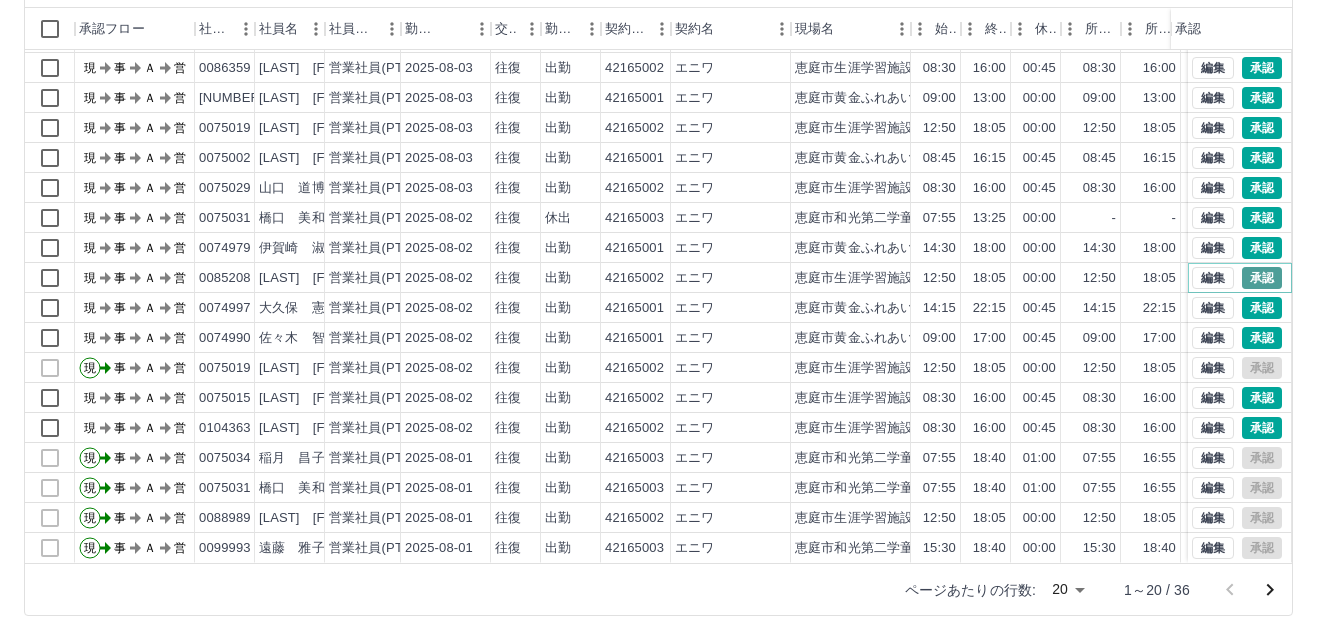 click on "承認" at bounding box center [1262, 278] 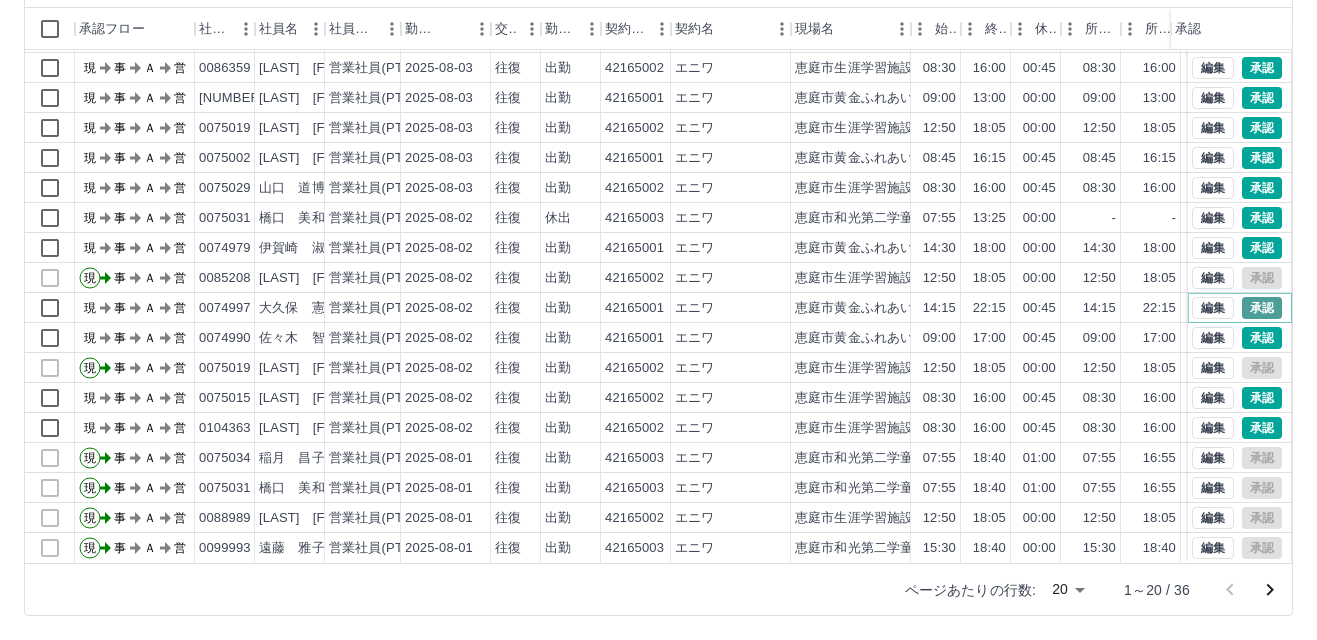 click on "承認" at bounding box center [1262, 308] 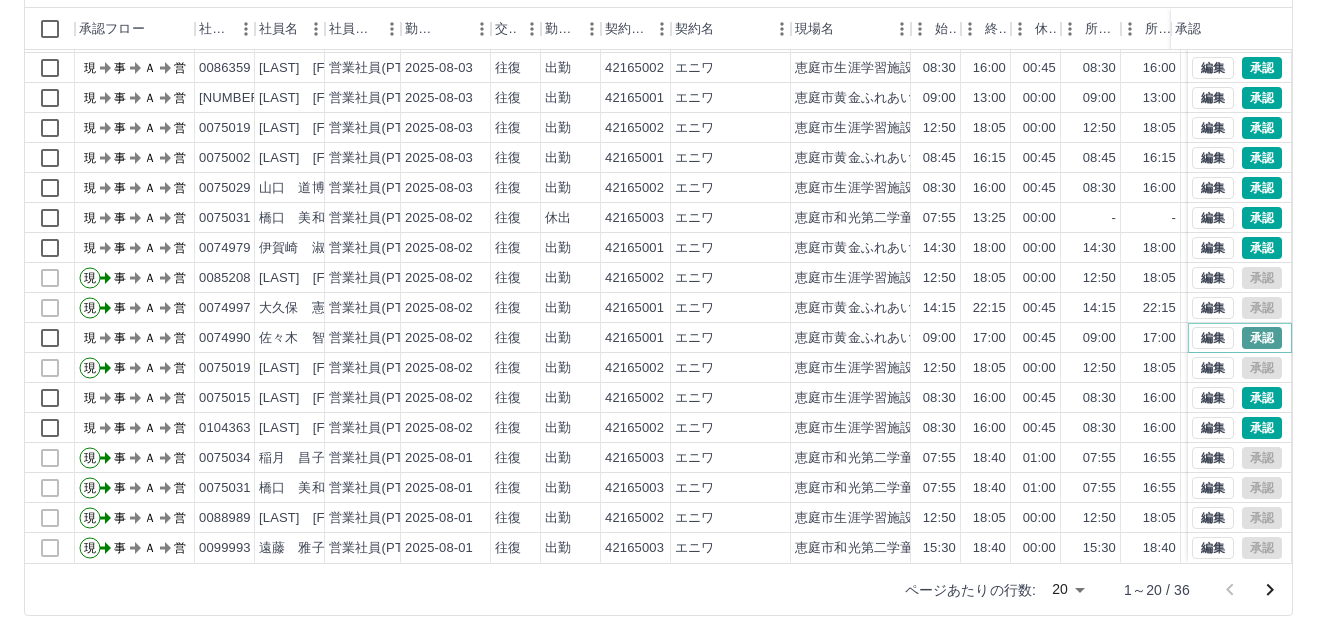 click on "承認" at bounding box center (1262, 338) 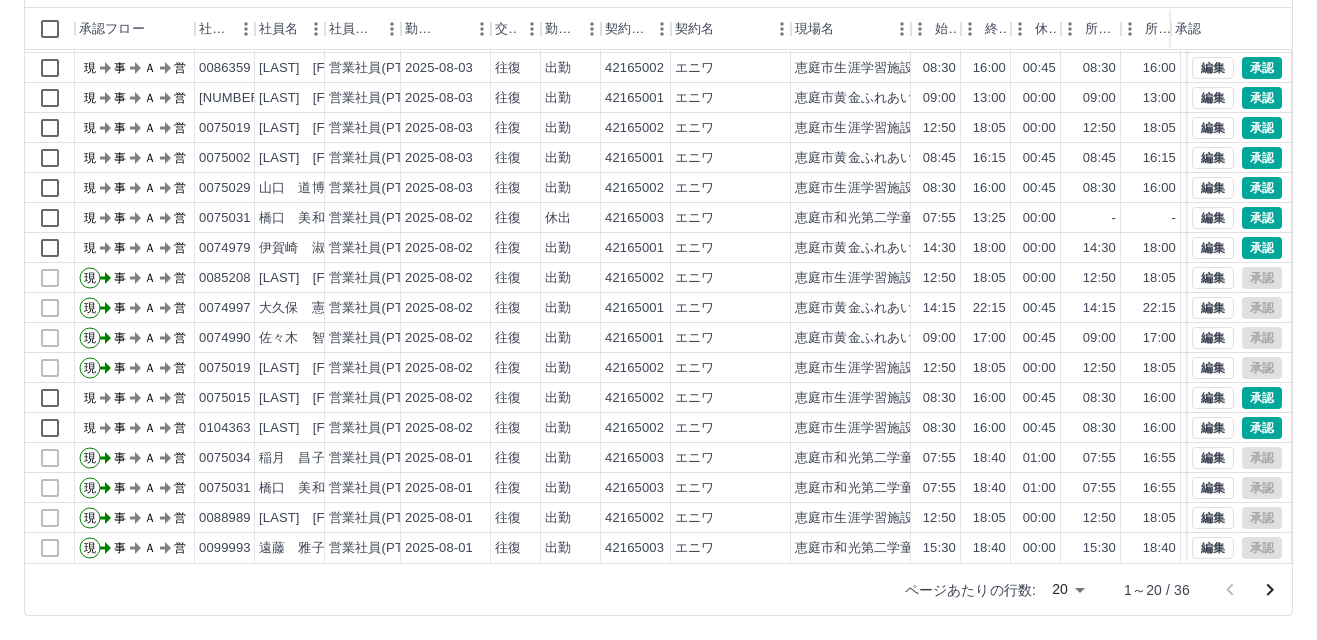 scroll, scrollTop: 4, scrollLeft: 0, axis: vertical 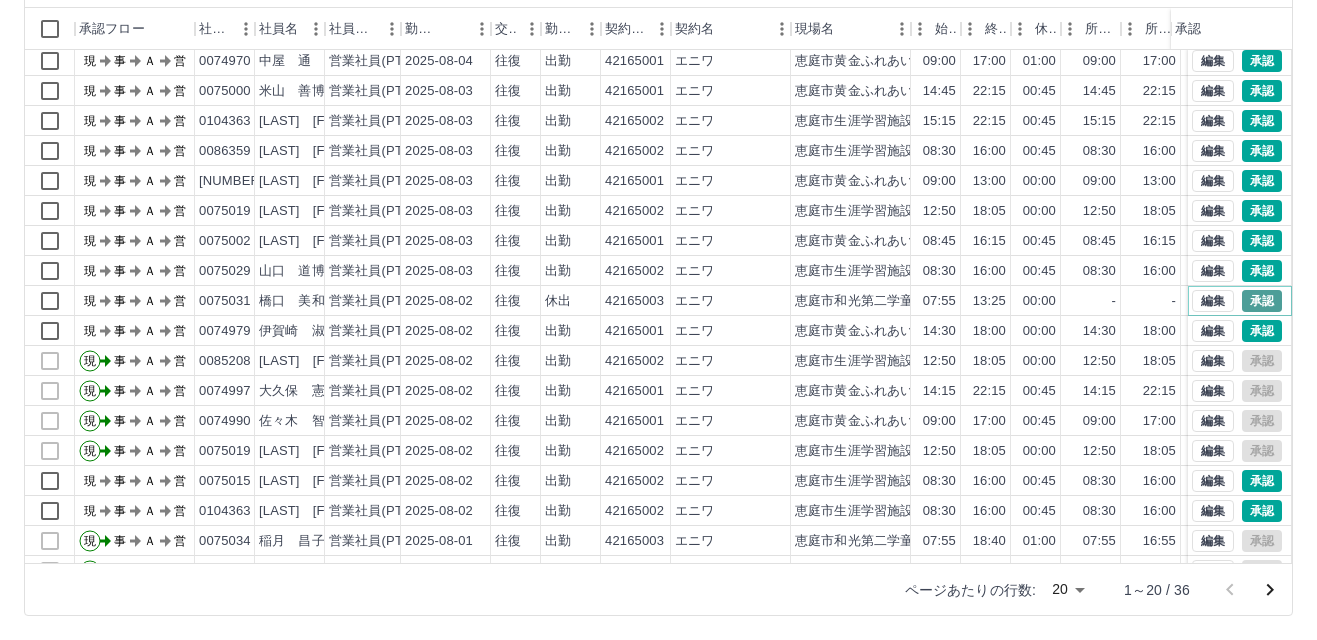 click on "承認" at bounding box center (1262, 301) 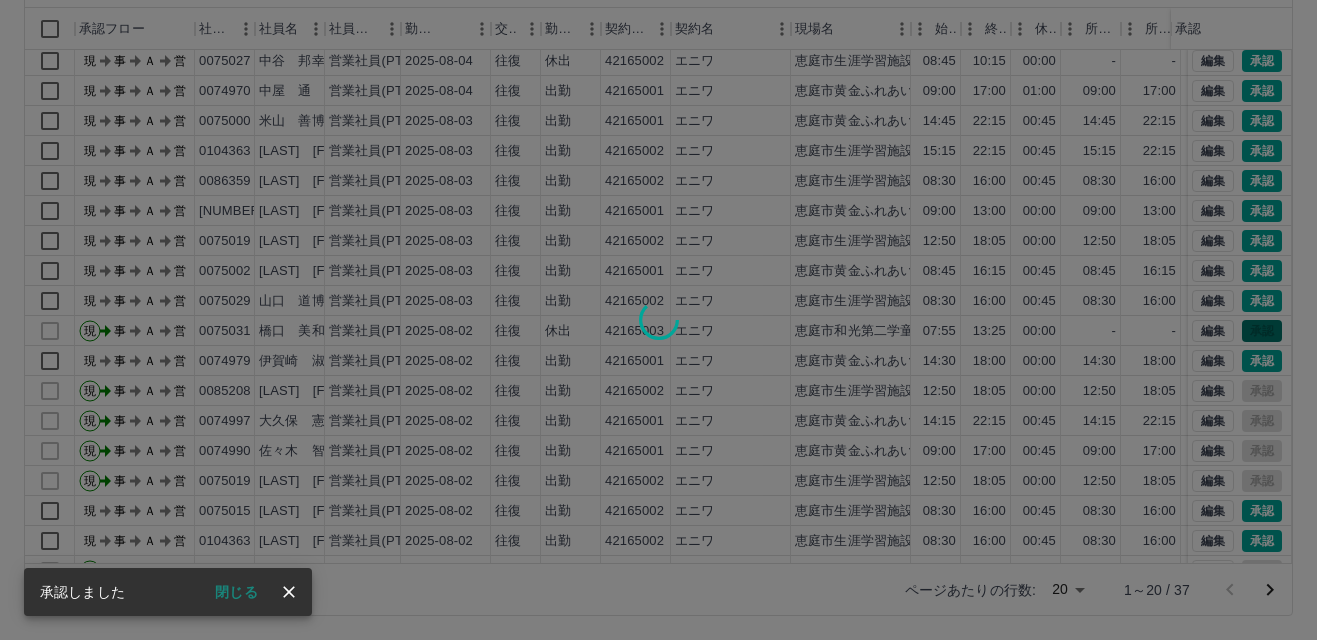 scroll, scrollTop: 34, scrollLeft: 0, axis: vertical 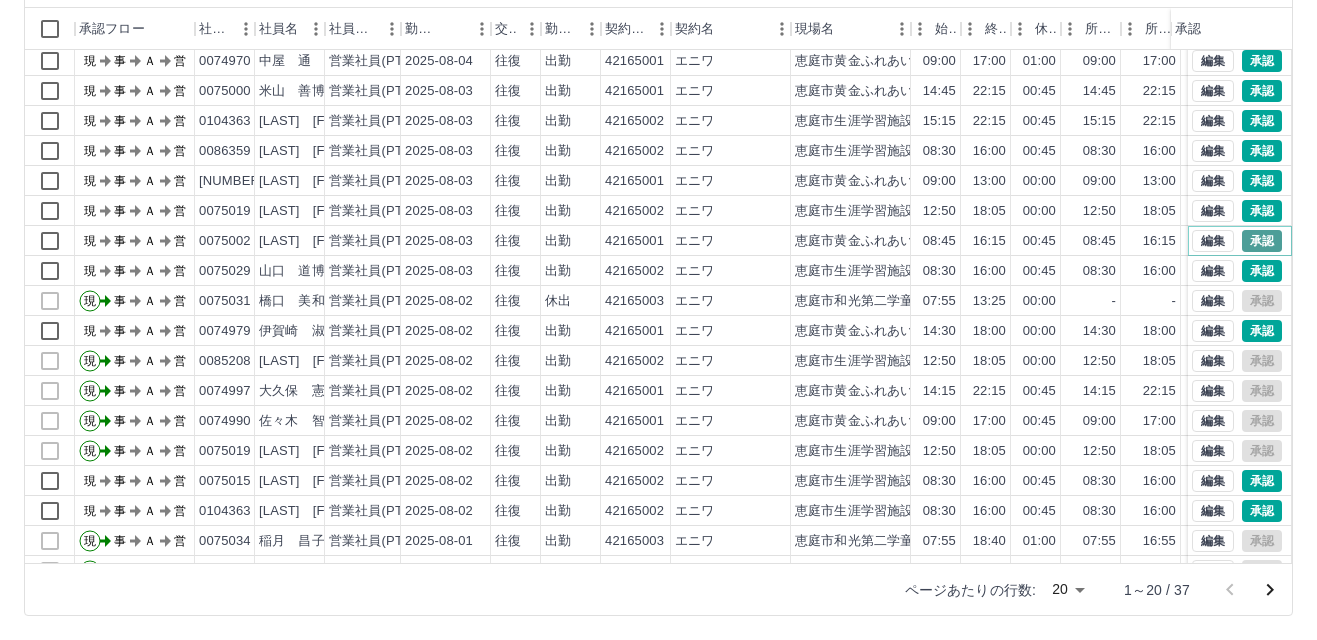 click on "承認" at bounding box center (1262, 241) 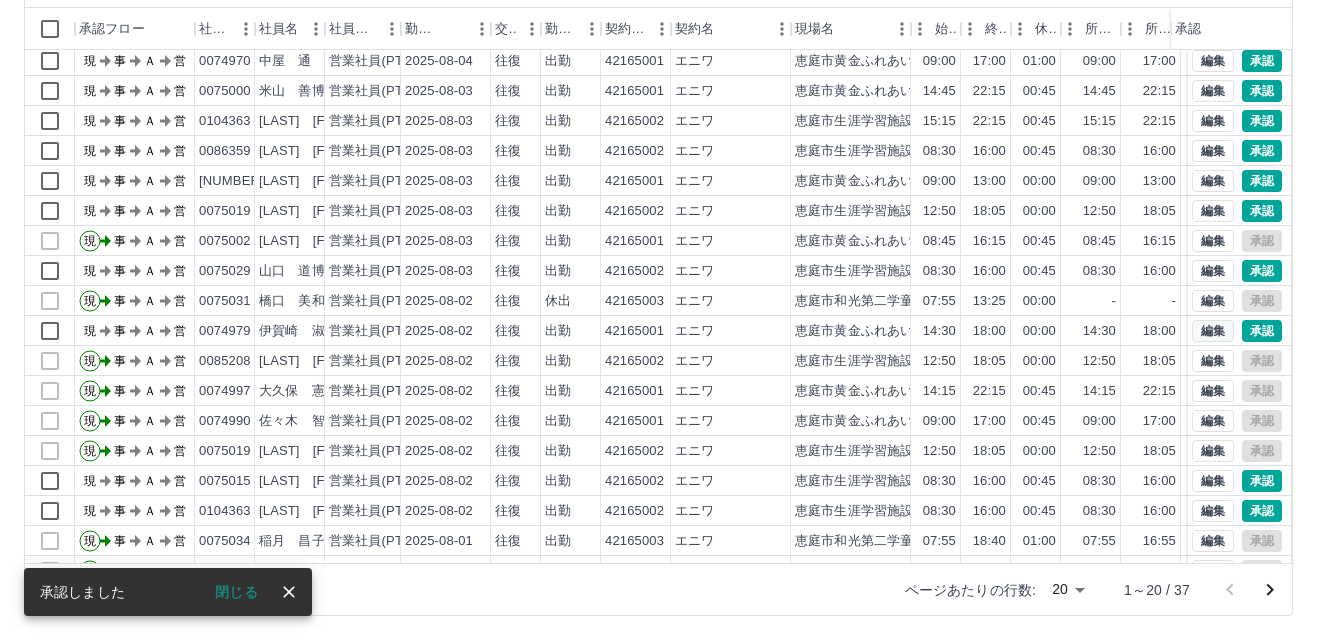 scroll, scrollTop: 104, scrollLeft: 0, axis: vertical 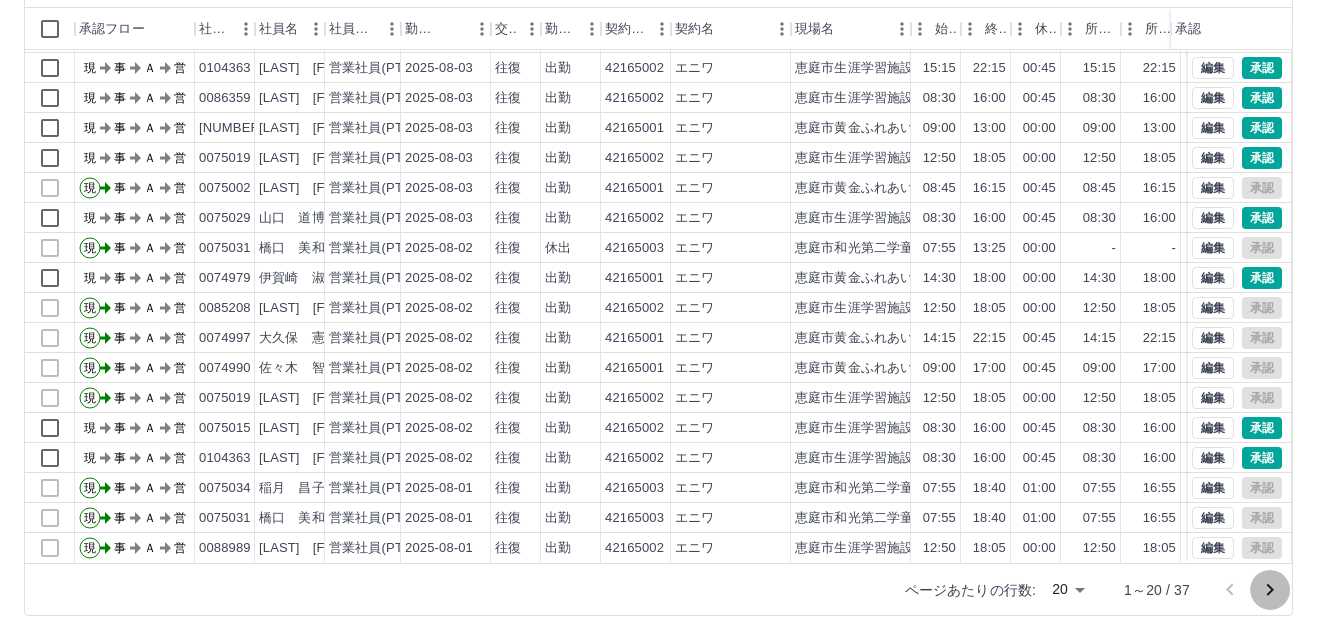 click 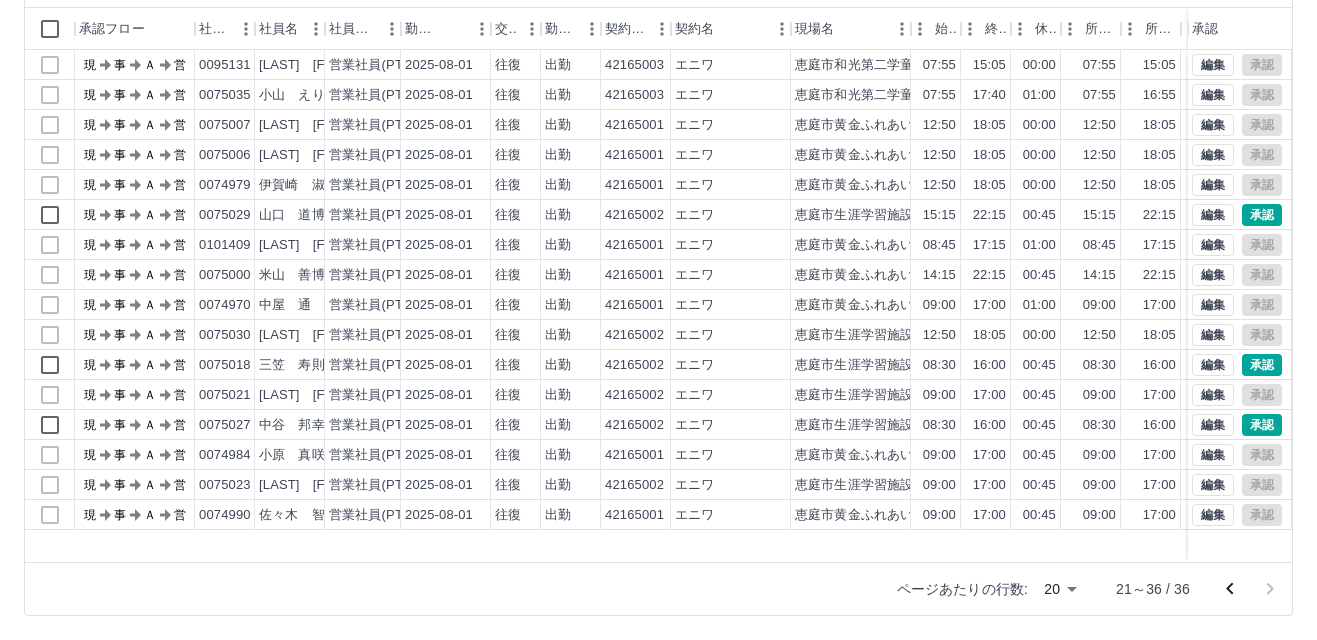 scroll, scrollTop: 0, scrollLeft: 0, axis: both 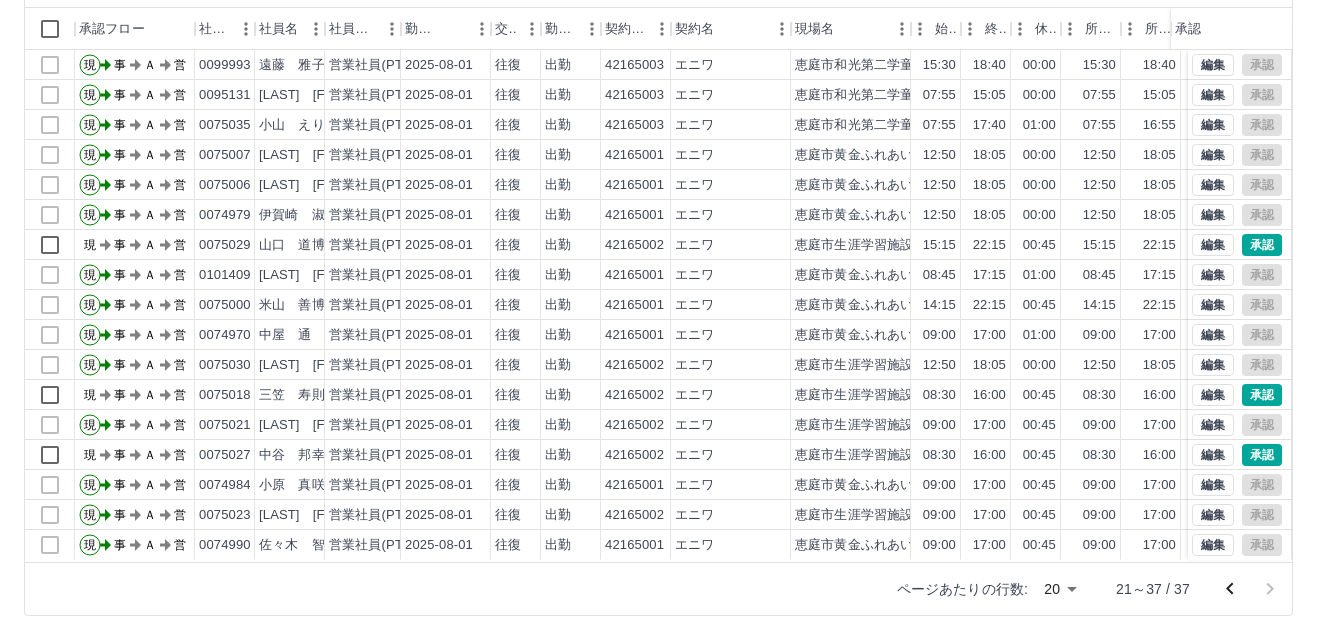click 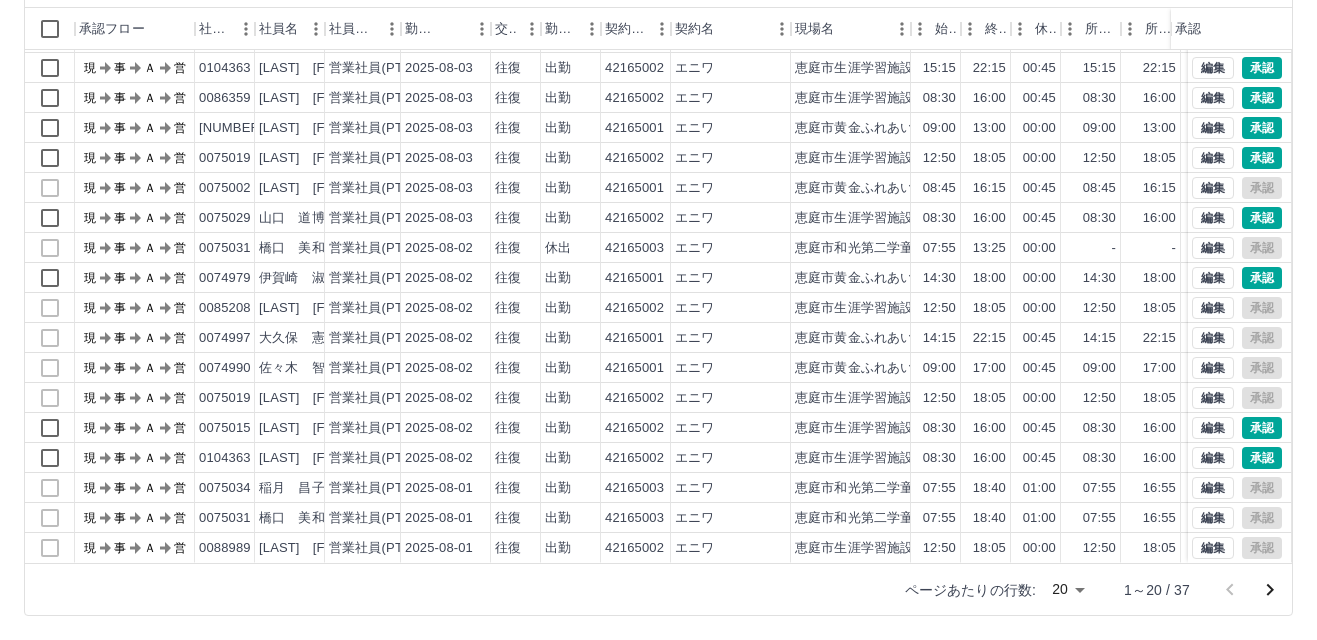 scroll, scrollTop: 104, scrollLeft: 0, axis: vertical 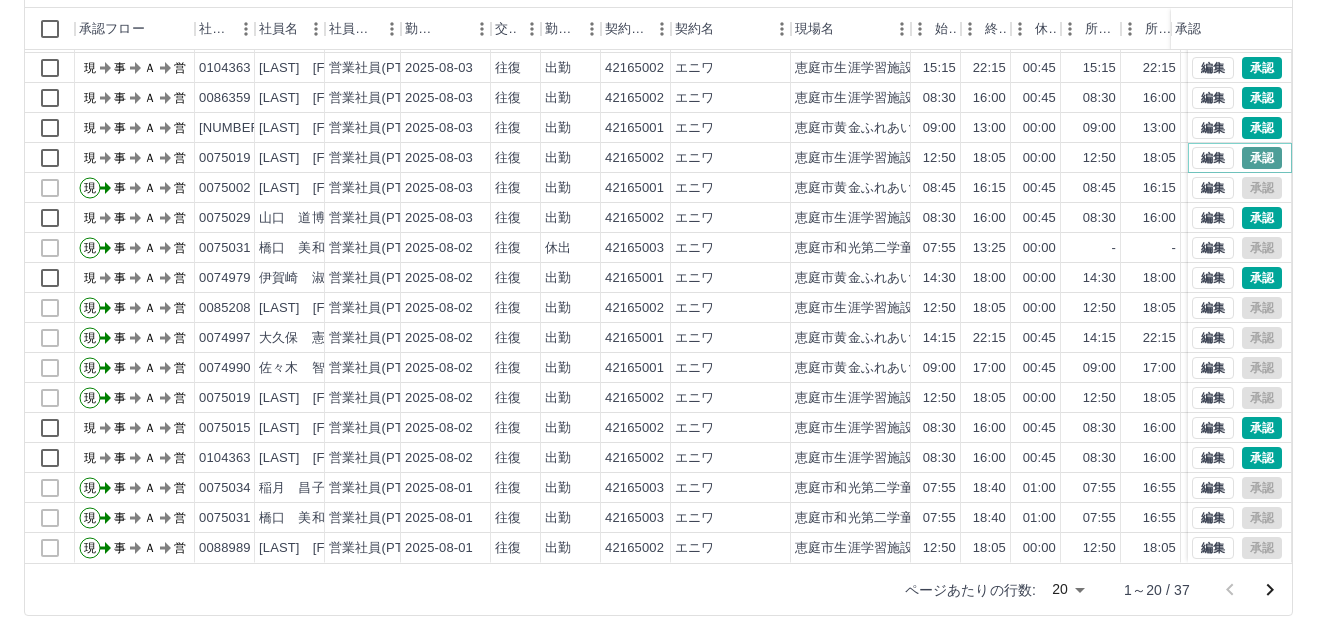 click on "承認" at bounding box center (1262, 158) 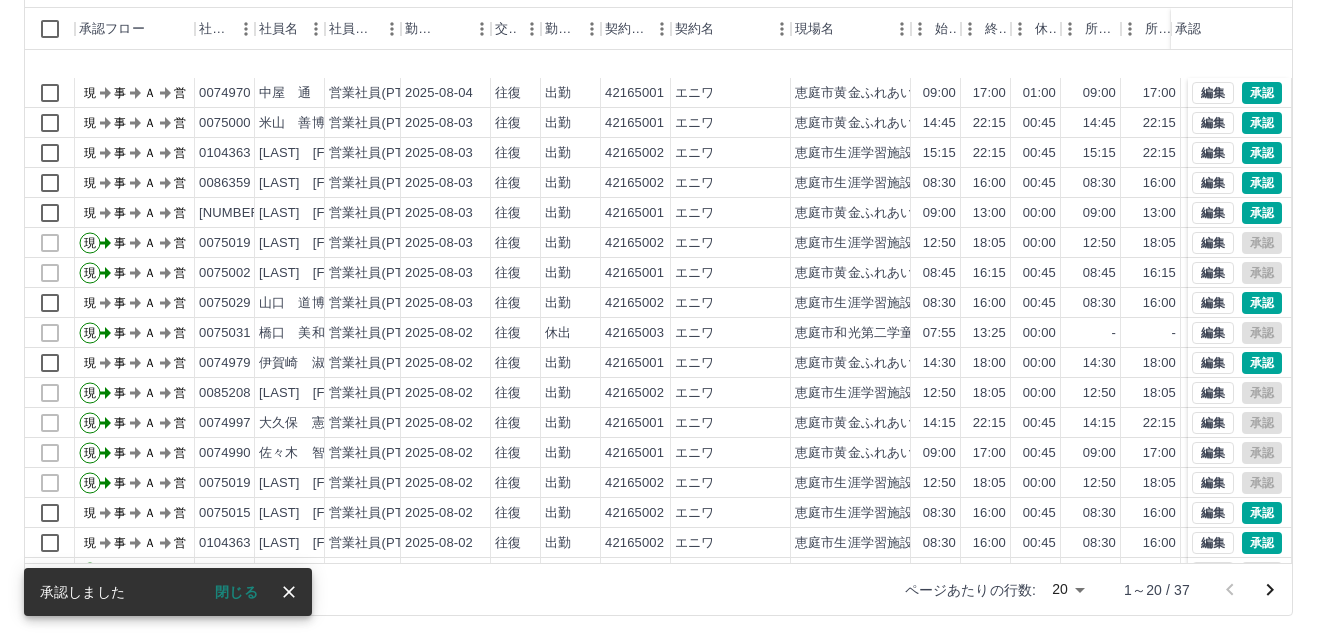 scroll, scrollTop: 0, scrollLeft: 0, axis: both 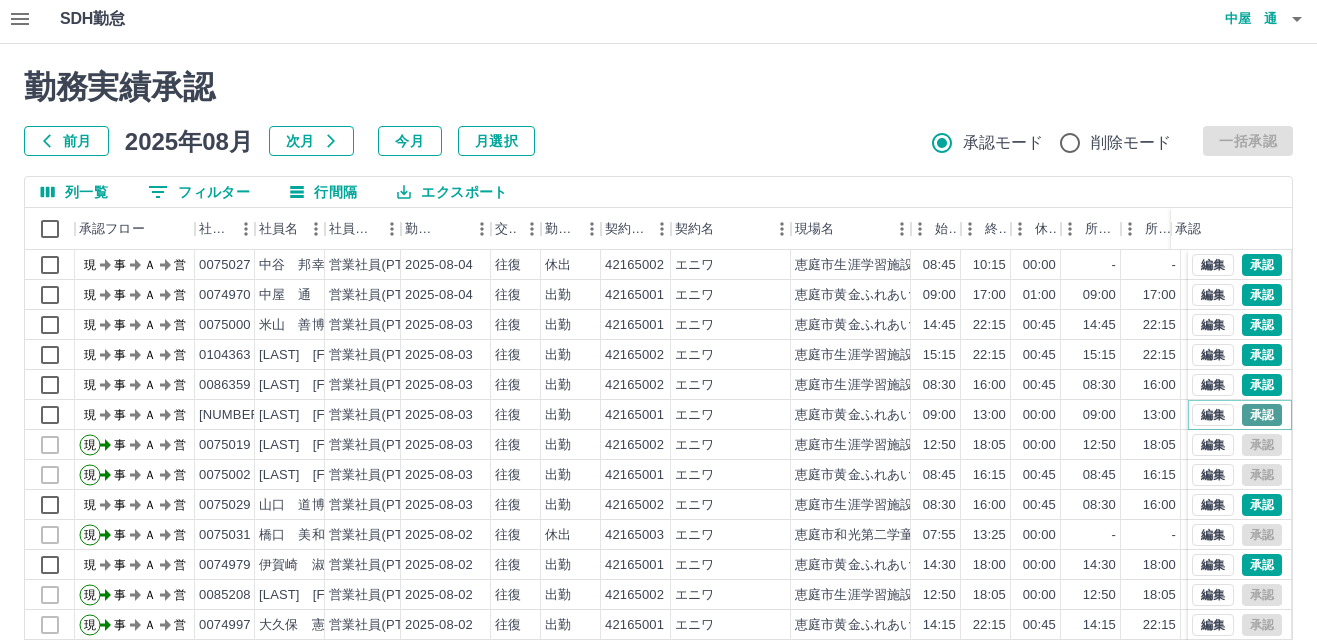 click on "承認" at bounding box center [1262, 415] 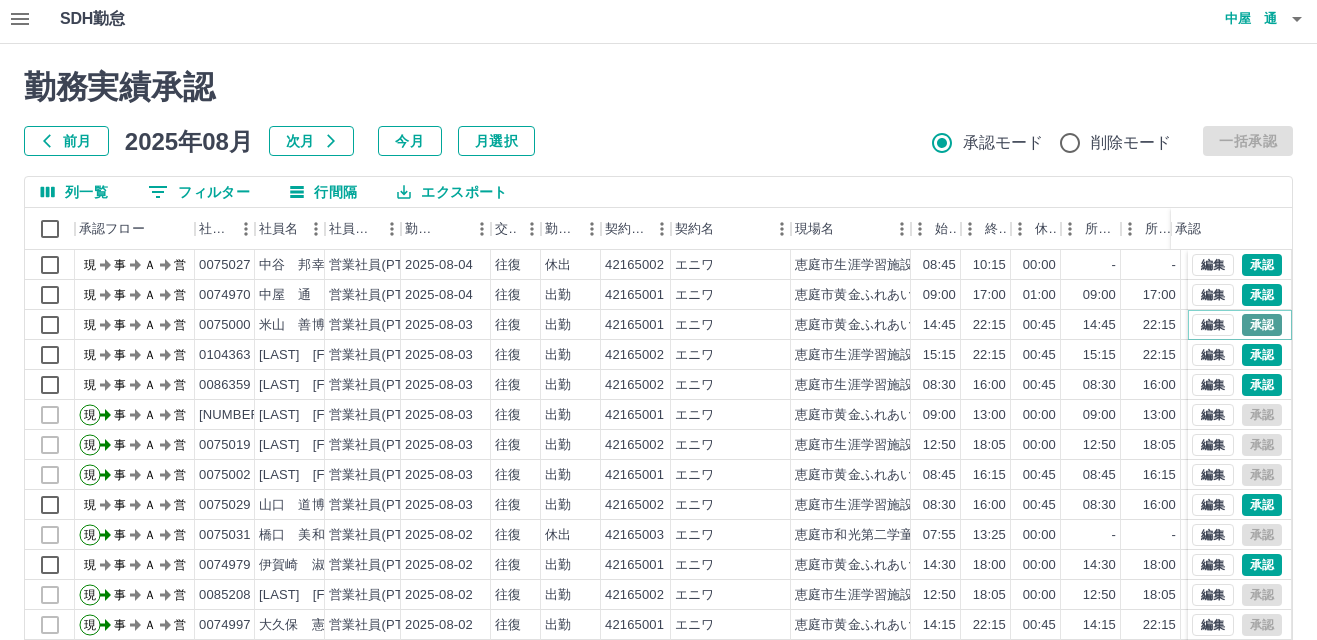 click on "承認" at bounding box center (1262, 325) 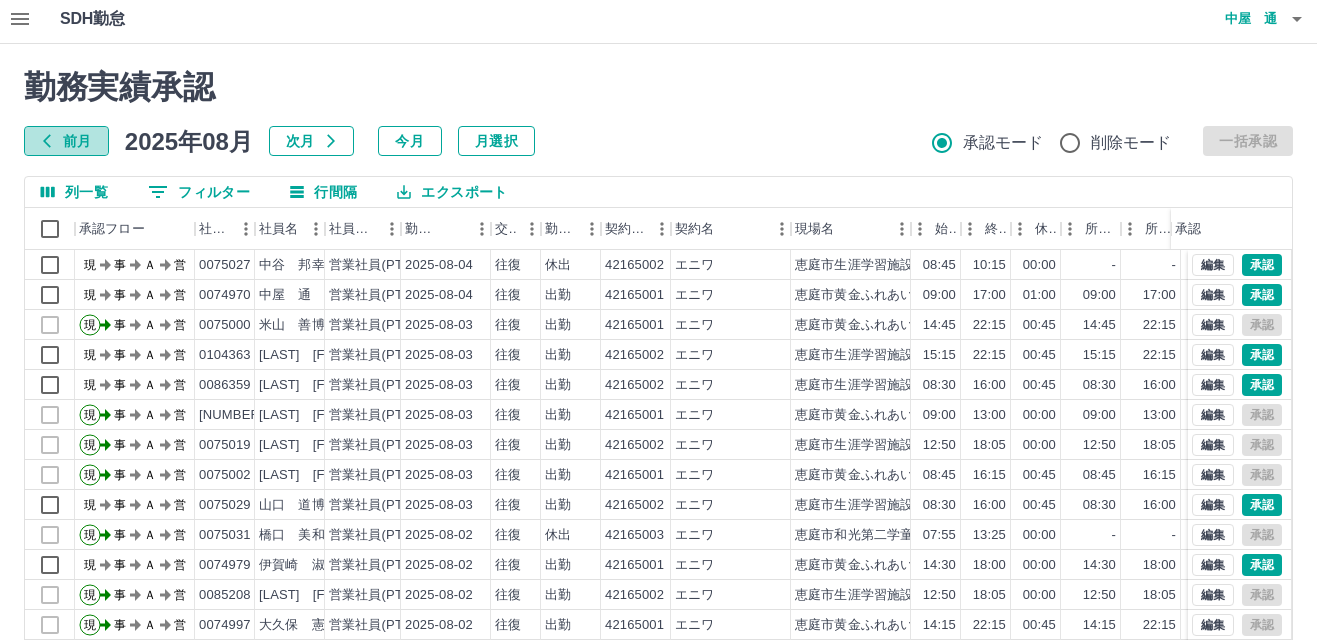 click on "前月" at bounding box center [66, 141] 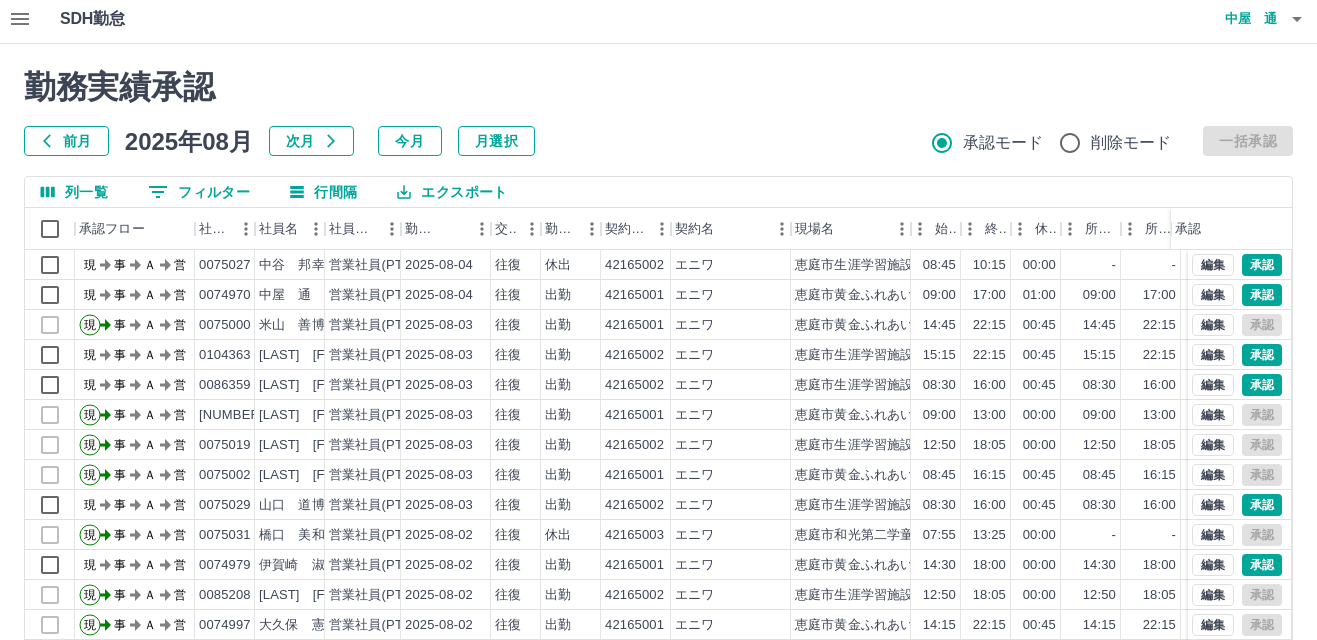 scroll, scrollTop: 0, scrollLeft: 0, axis: both 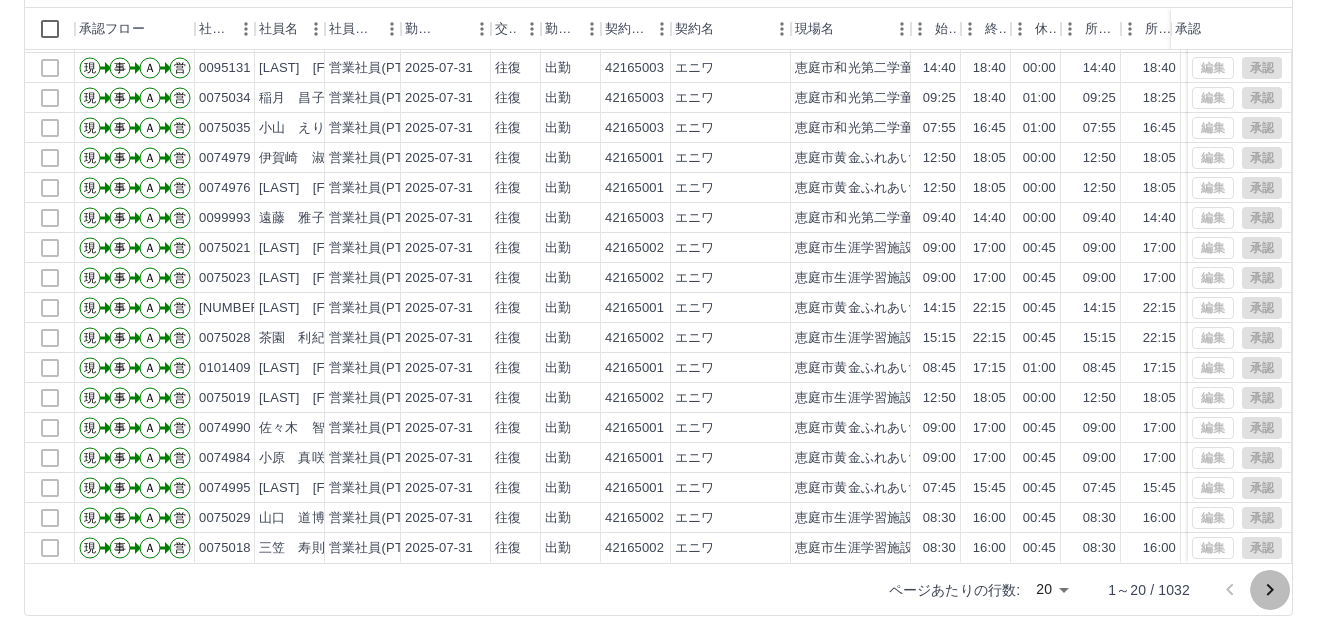 click 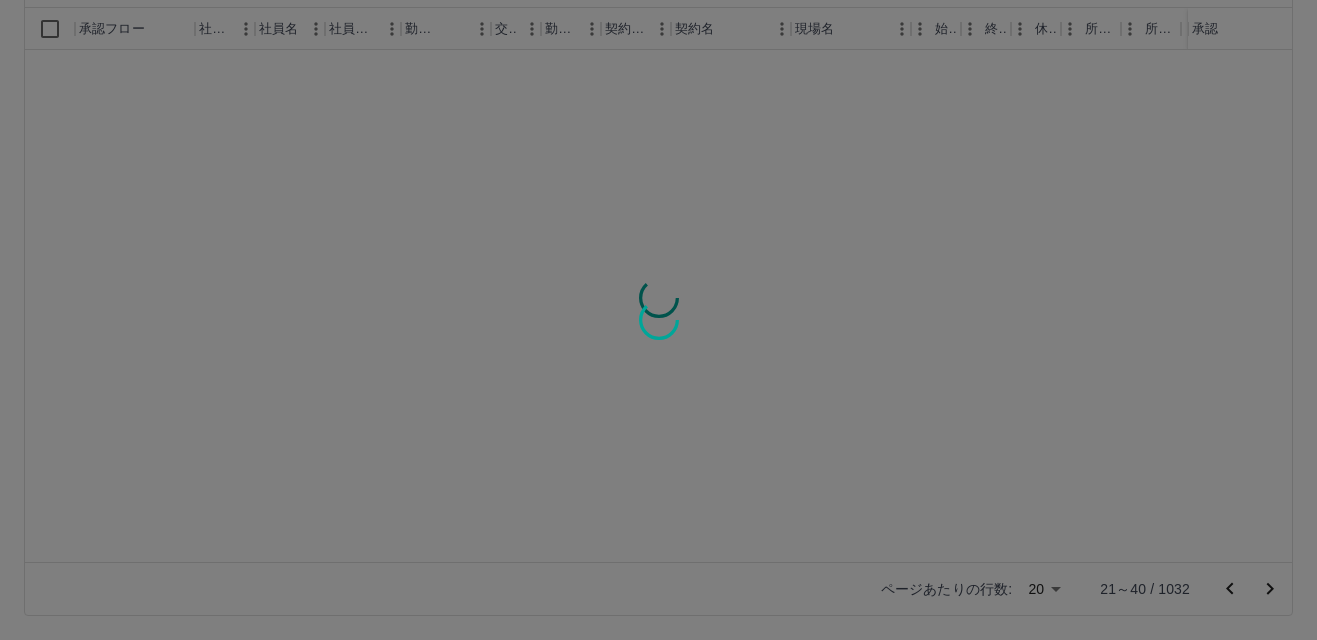 scroll, scrollTop: 0, scrollLeft: 0, axis: both 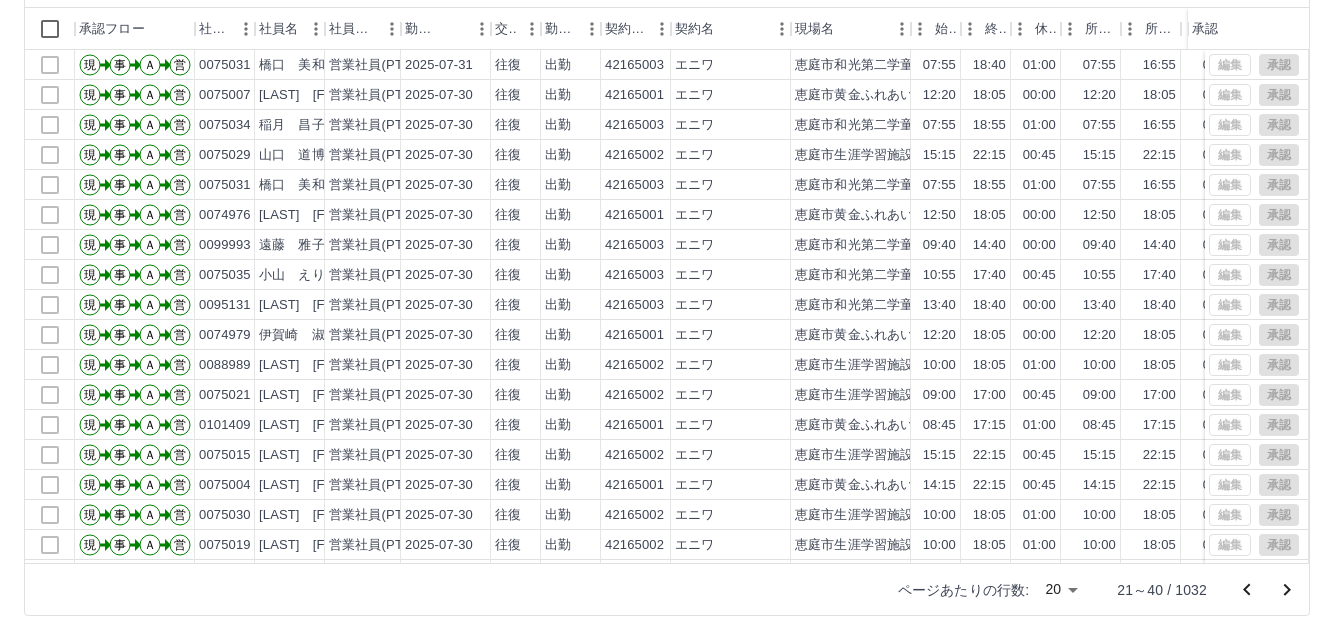 click on "SDH勤怠 中屋　通 勤務実績承認 前月 2025年07月 次月 今月 月選択 承認モード 削除モード 一括承認 列一覧 0 フィルター 行間隔 エクスポート 承認フロー 社員番号 社員名 社員区分 勤務日 交通費 勤務区分 契約コード 契約名 現場名 始業 終業 休憩 所定開始 所定終業 所定休憩 拘束 勤務 遅刻等 コメント 承認 現 事 Ａ 営 0075031 橋口　美和子 営業社員(PT契約) 2025-07-31 往復 出勤 42165003 エニワ [CITY]和光第二学童クラブ 07:55 18:40 01:00 07:55 16:55 01:00 10:45 09:45 00:00 事務処理 現 事 Ａ 営 0075007 鈴木　美恵子 営業社員(PT契約) 2025-07-30 往復 出勤 42165001 エニワ [CITY]黄金ふれあいセンター 12:20 18:05 00:00 12:20 18:05 00:00 05:45 05:45 00:00 現 事 Ａ 営 0075034 稲月　昌子 営業社員(PT契約) 2025-07-30 往復 出勤 42165003 エニワ [CITY]和光第二学童クラブ 07:55 18:55 01:00 07:55 16:55 01:00 11:00 10:00" at bounding box center [667, 217] 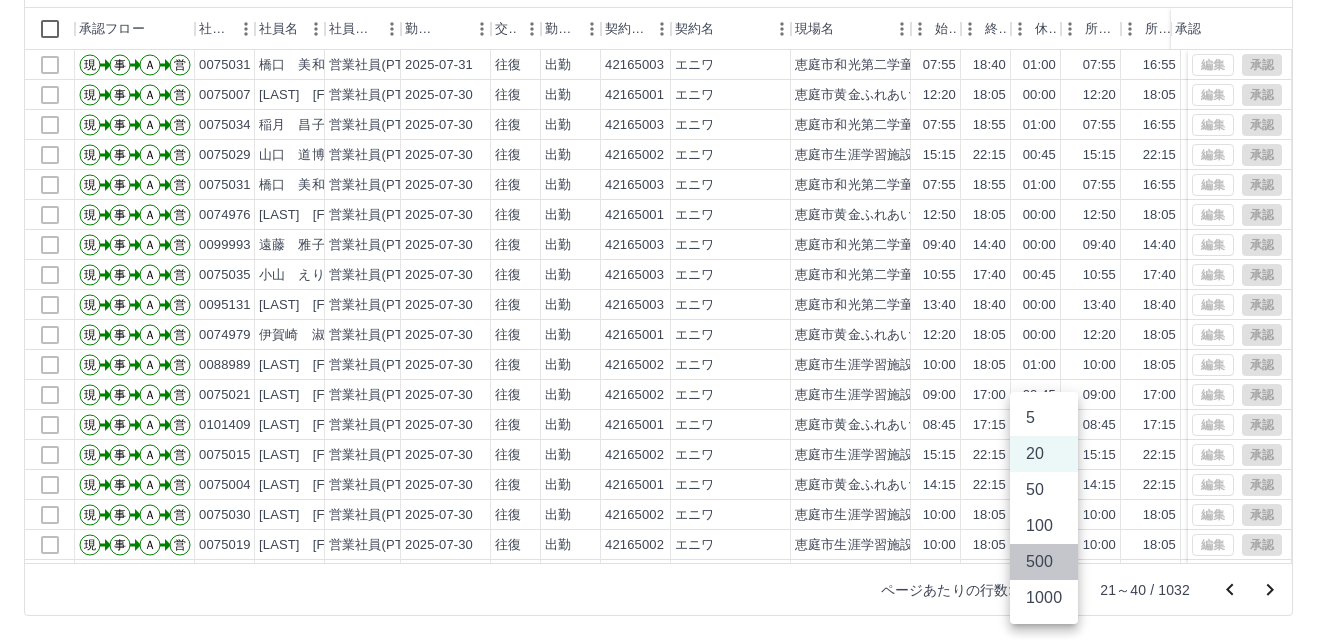 click on "500" at bounding box center (1044, 562) 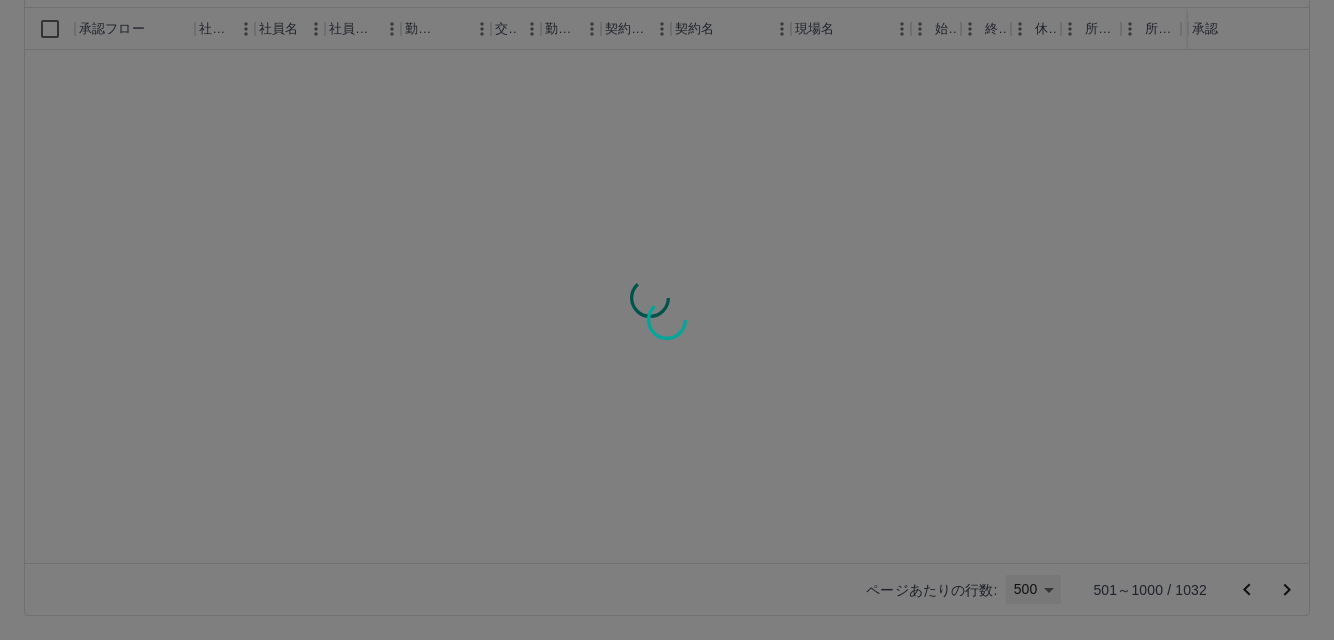 type on "***" 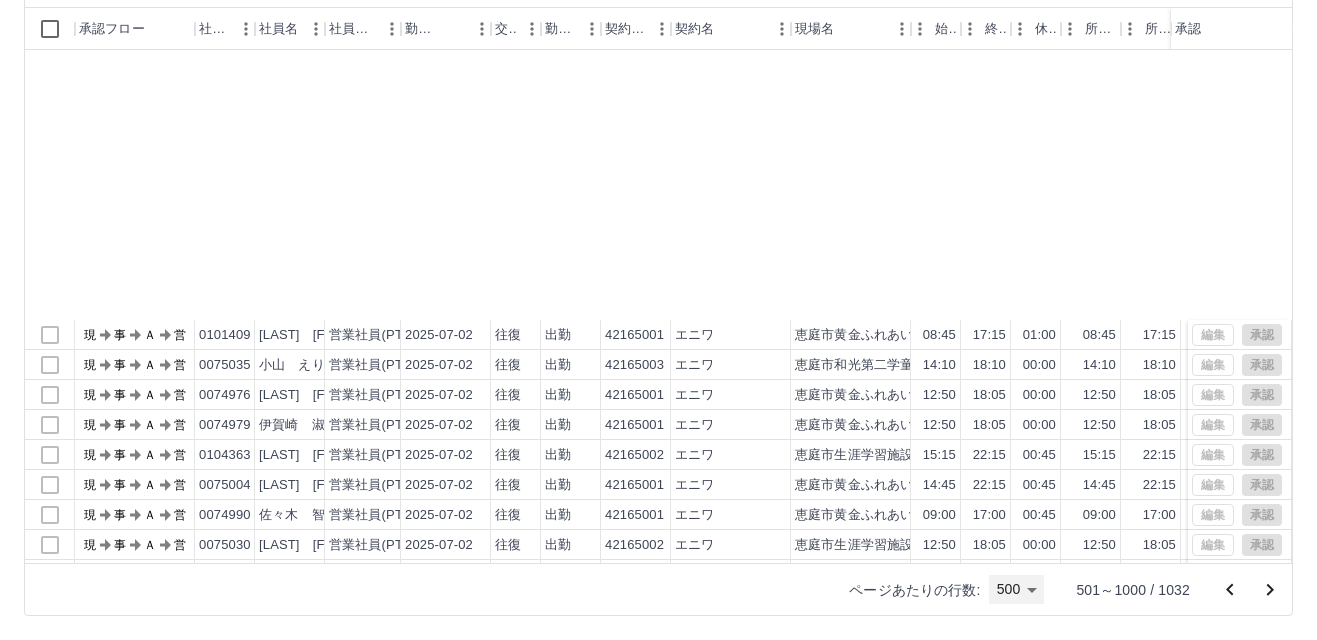 scroll, scrollTop: 14504, scrollLeft: 0, axis: vertical 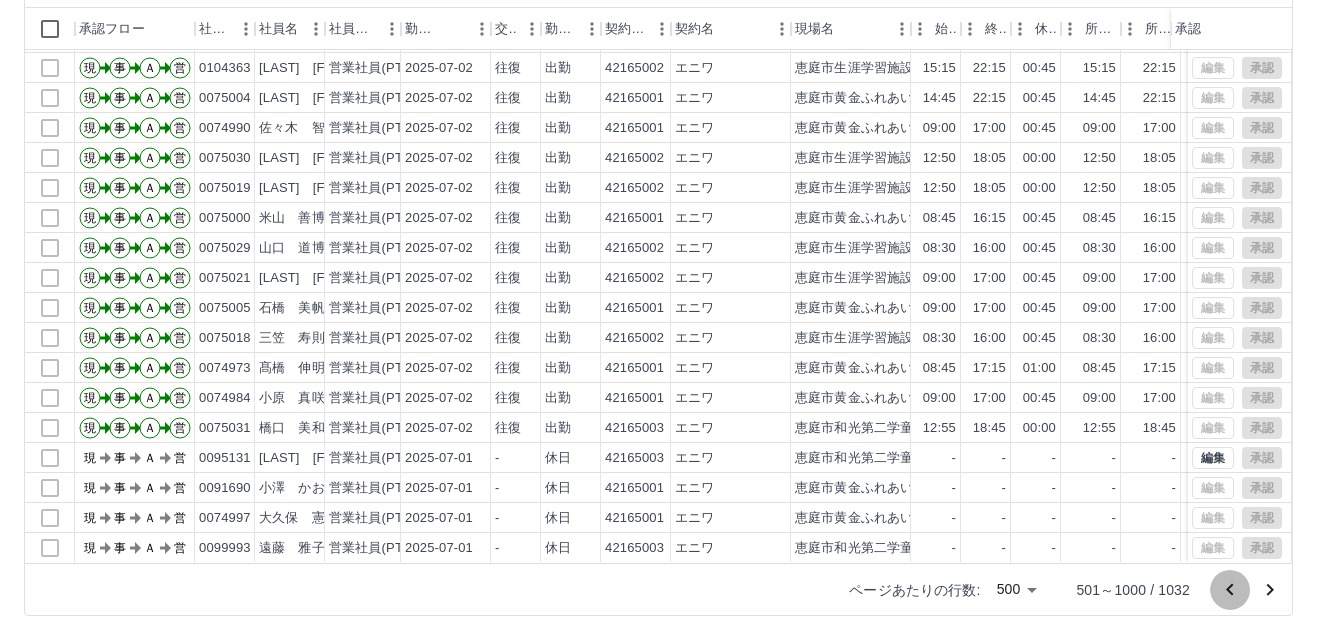 click 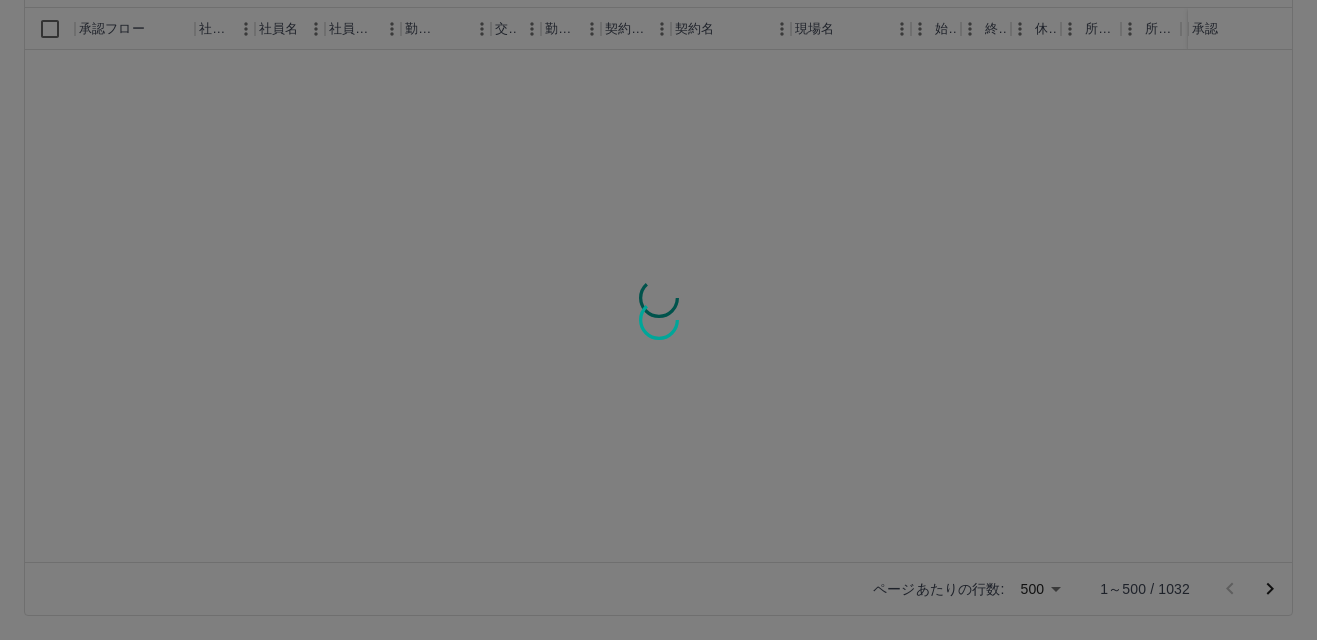 scroll, scrollTop: 0, scrollLeft: 0, axis: both 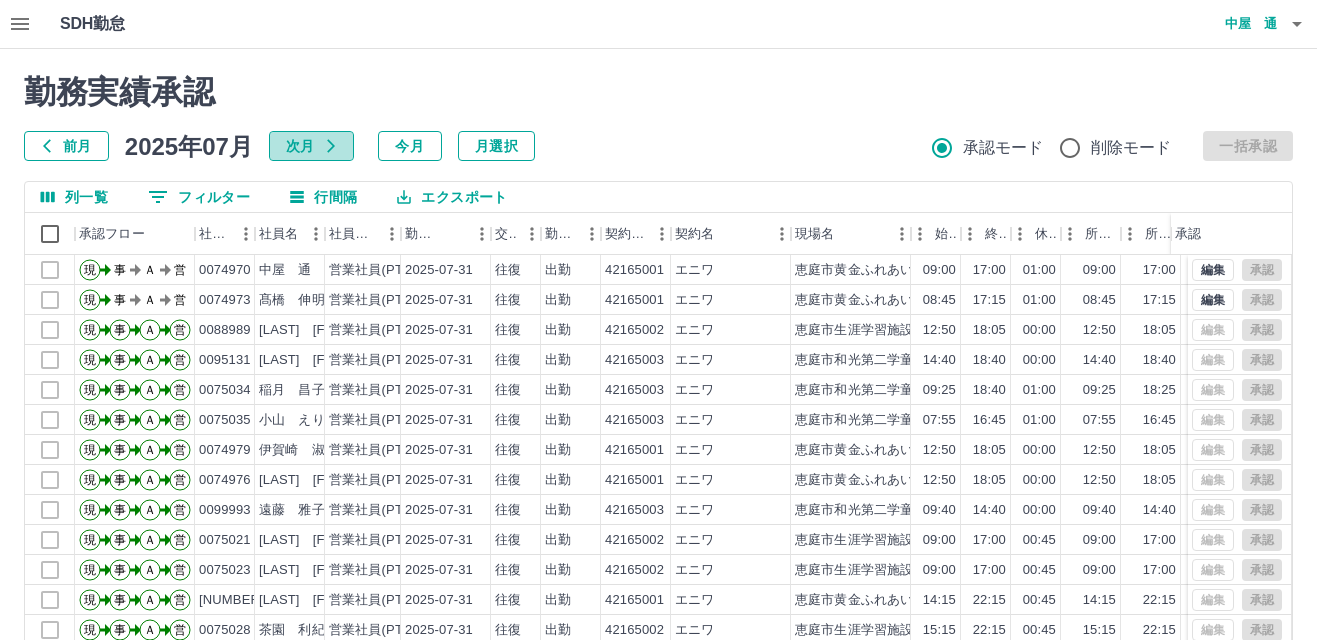 click on "次月" at bounding box center (311, 146) 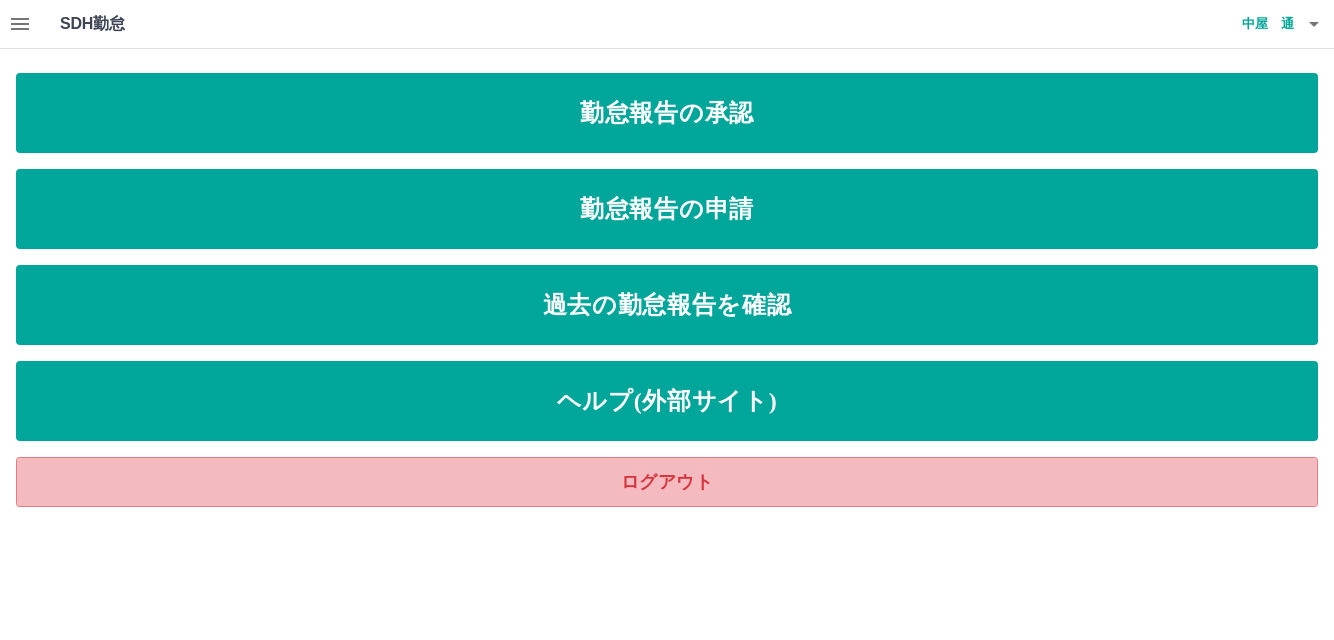 click on "ログアウト" at bounding box center [667, 482] 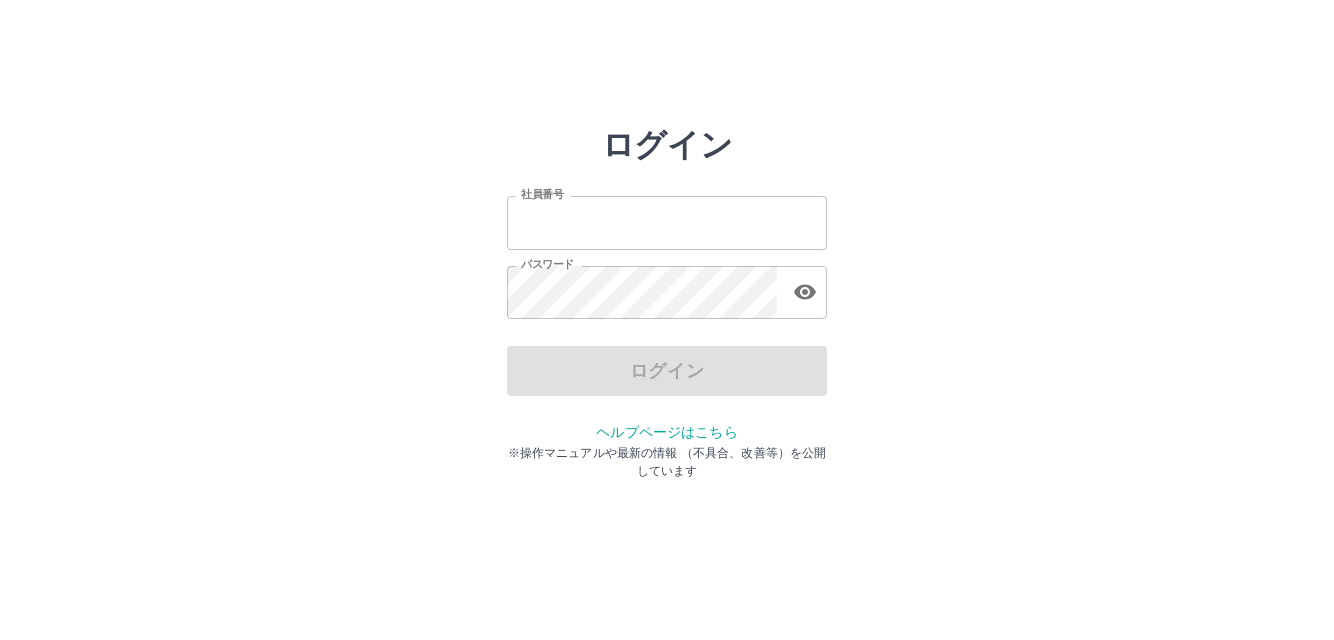 scroll, scrollTop: 0, scrollLeft: 0, axis: both 